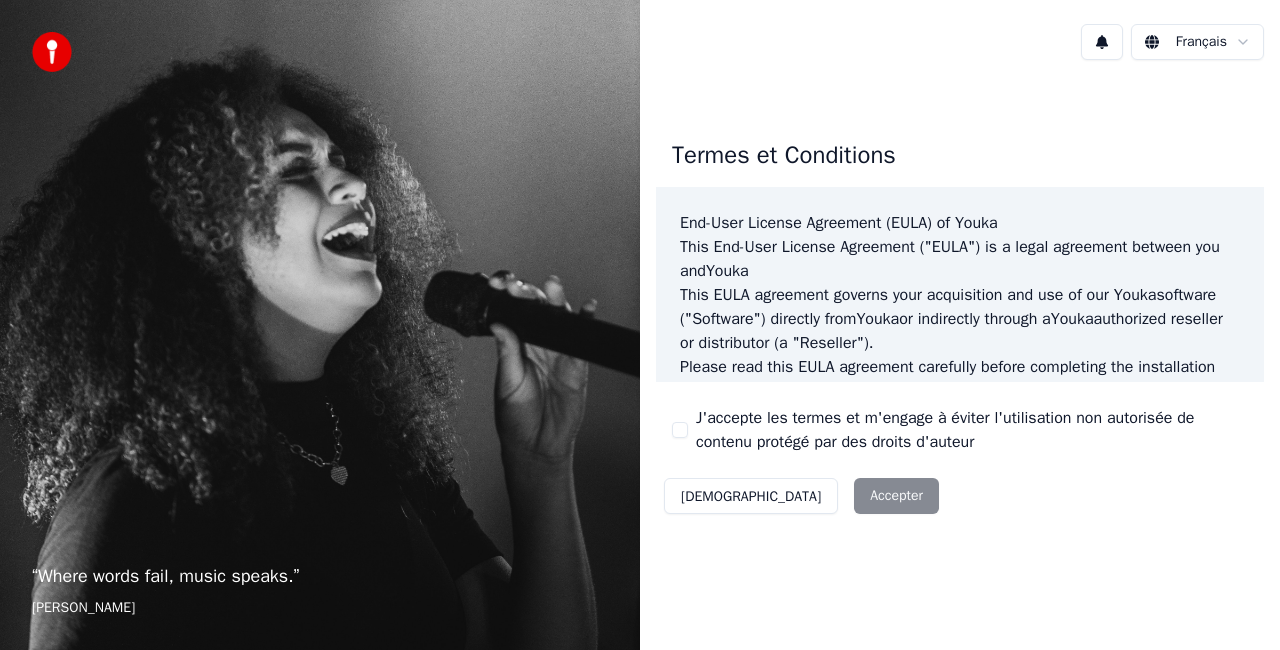 scroll, scrollTop: 0, scrollLeft: 0, axis: both 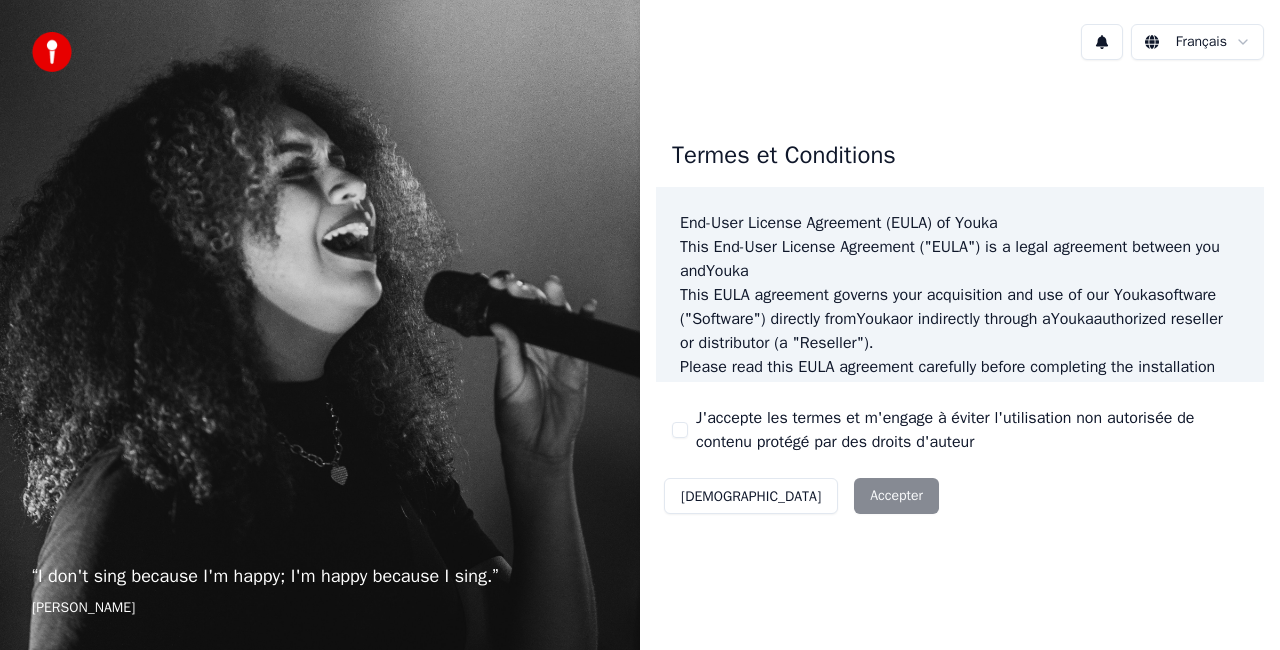 click on "J'accepte les termes et m'engage à éviter l'utilisation non autorisée de contenu protégé par des droits d'auteur" at bounding box center (972, 430) 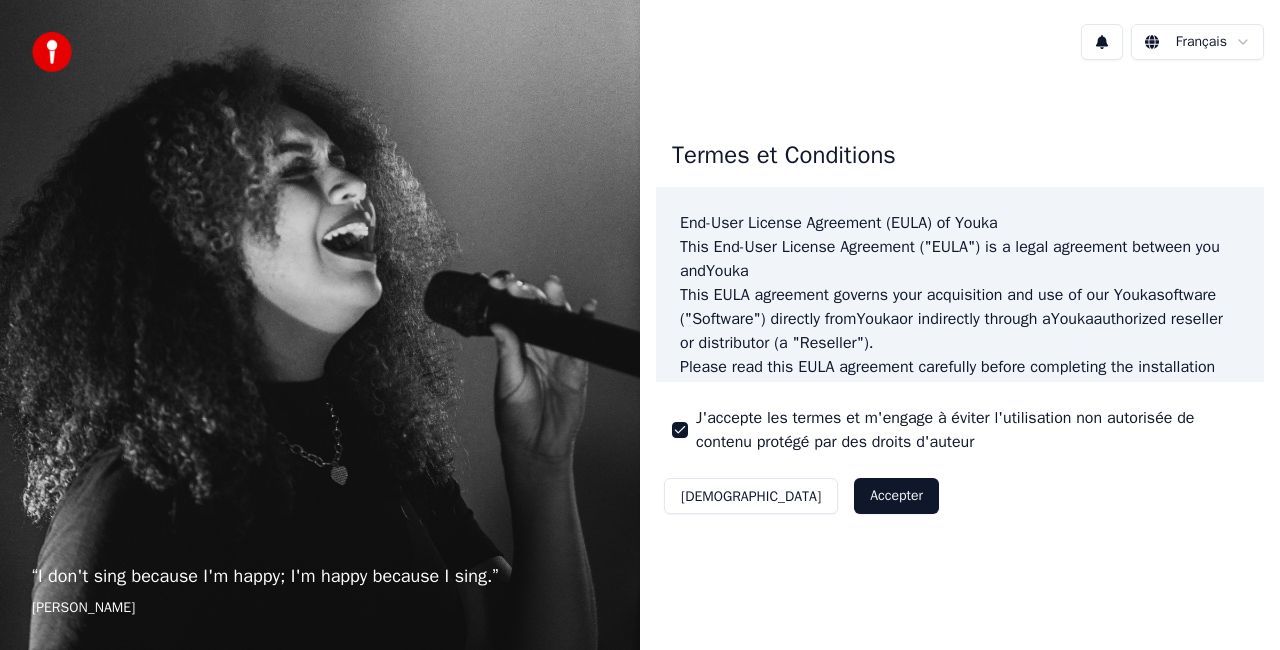 click on "Décliner Accepter" at bounding box center (801, 496) 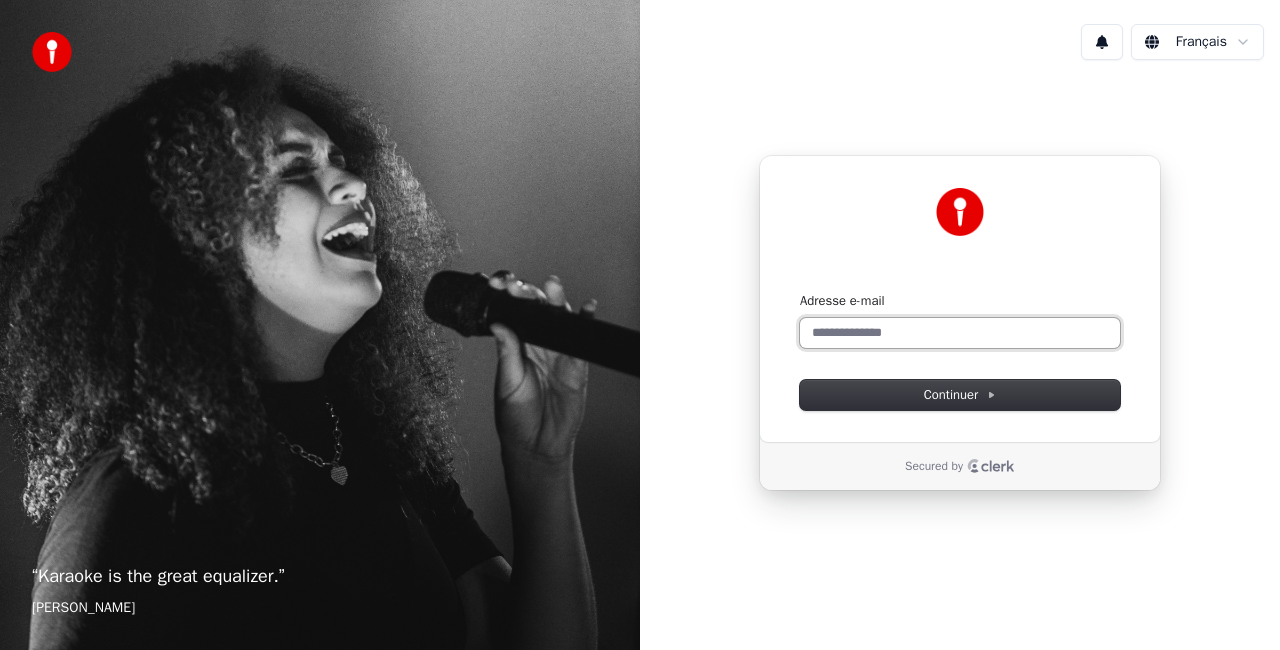 click on "Adresse e-mail" at bounding box center (960, 333) 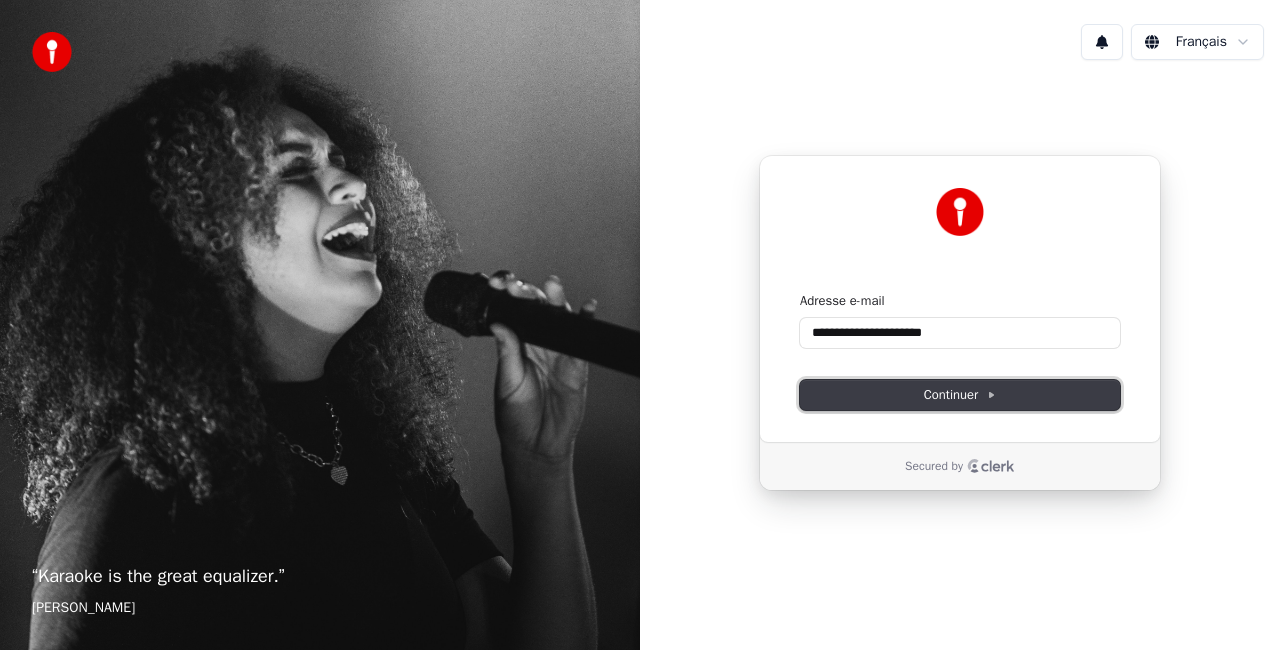 click on "Continuer" at bounding box center [960, 395] 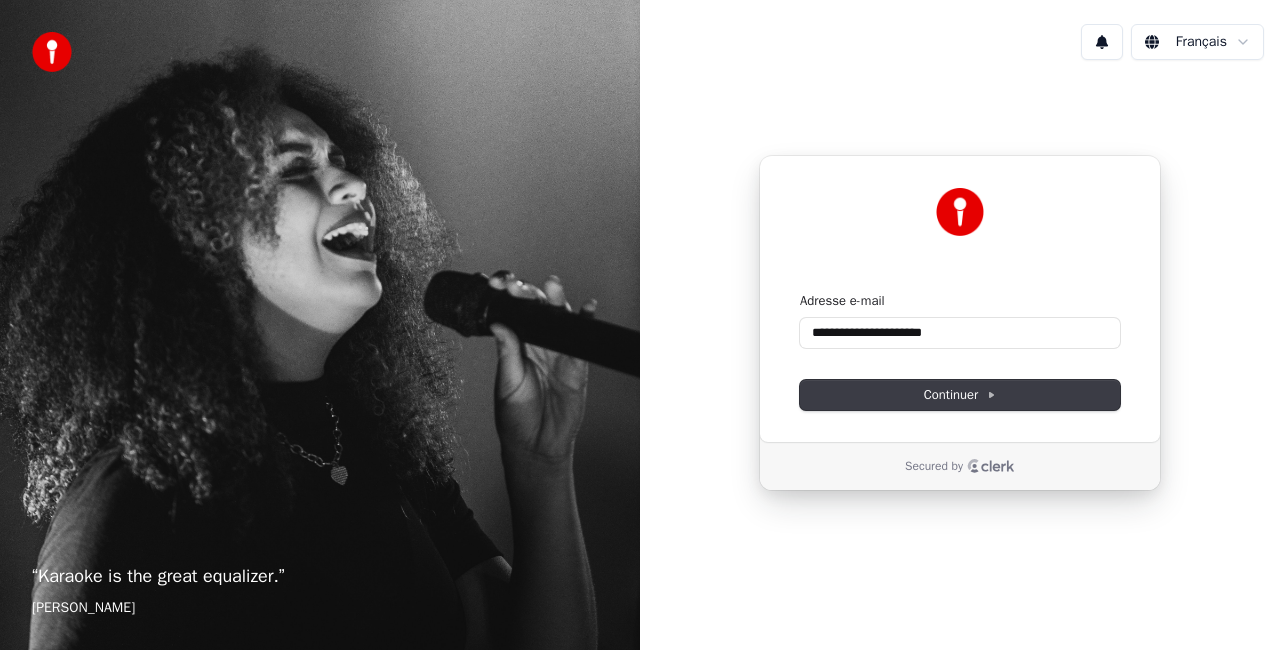 type on "**********" 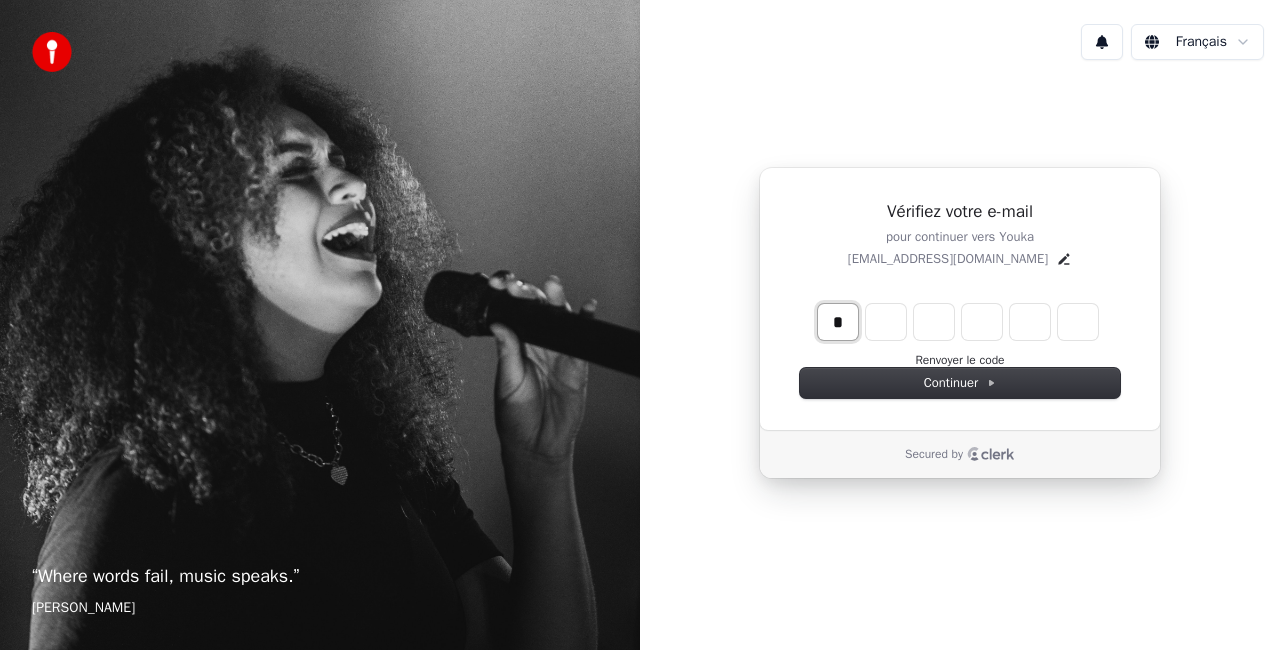 type on "*" 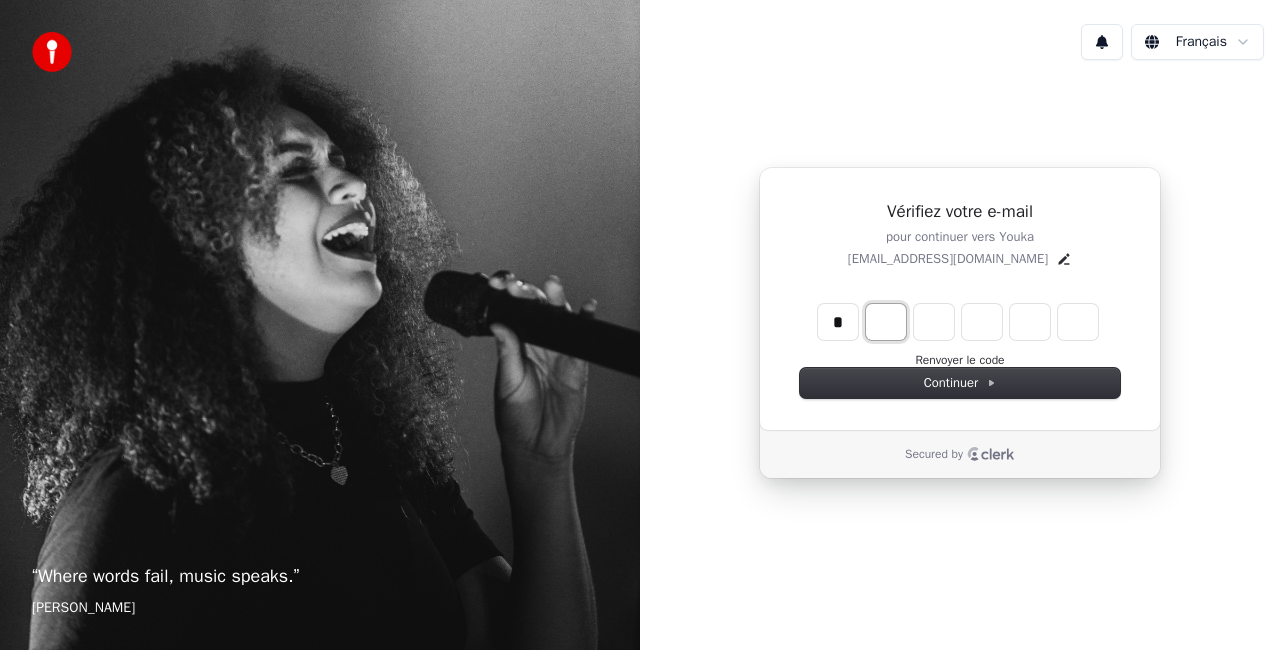 type on "*" 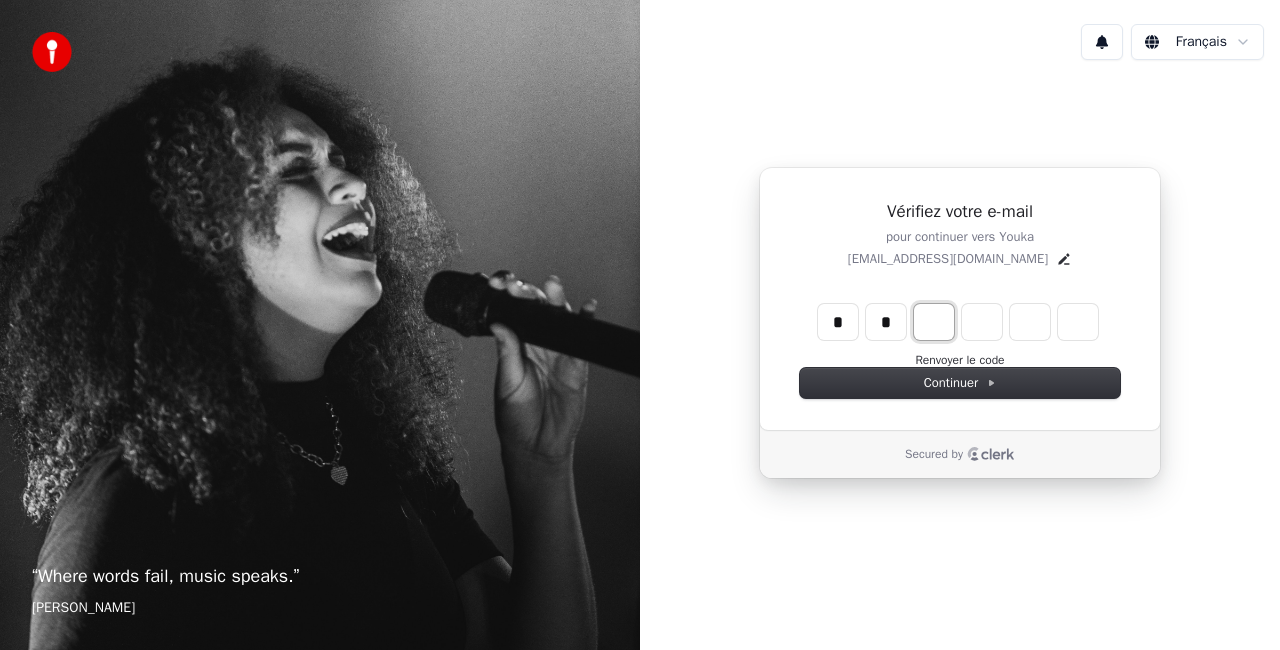 type on "*" 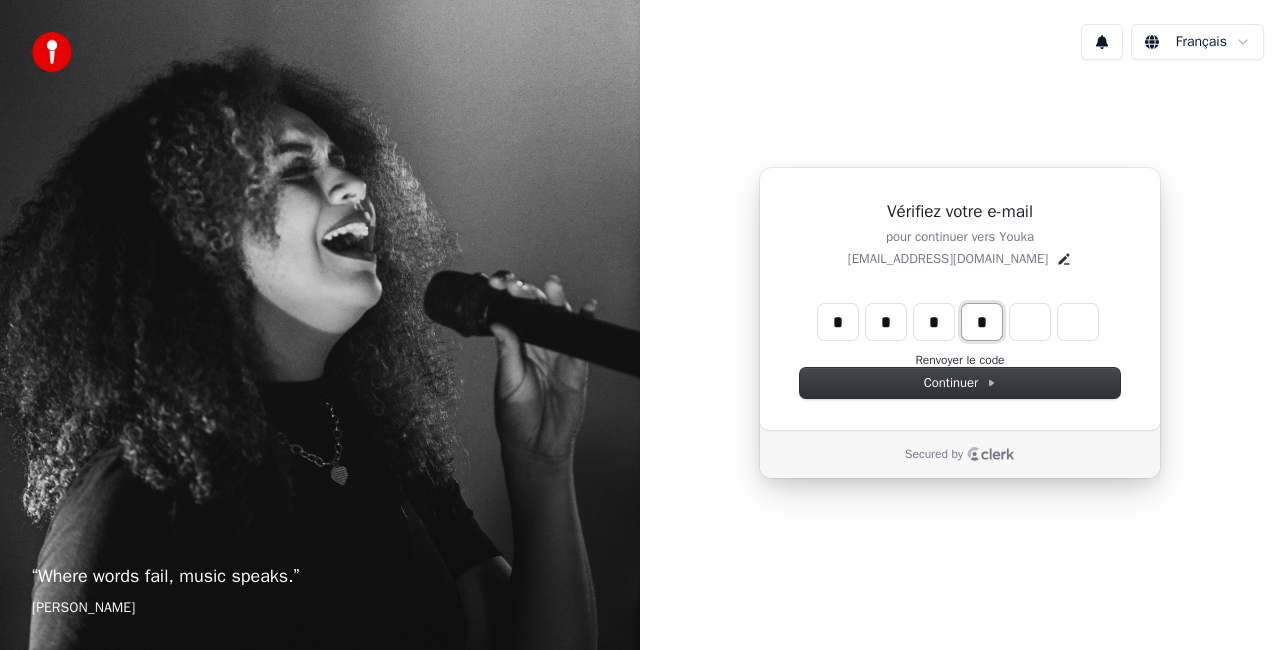 type on "*" 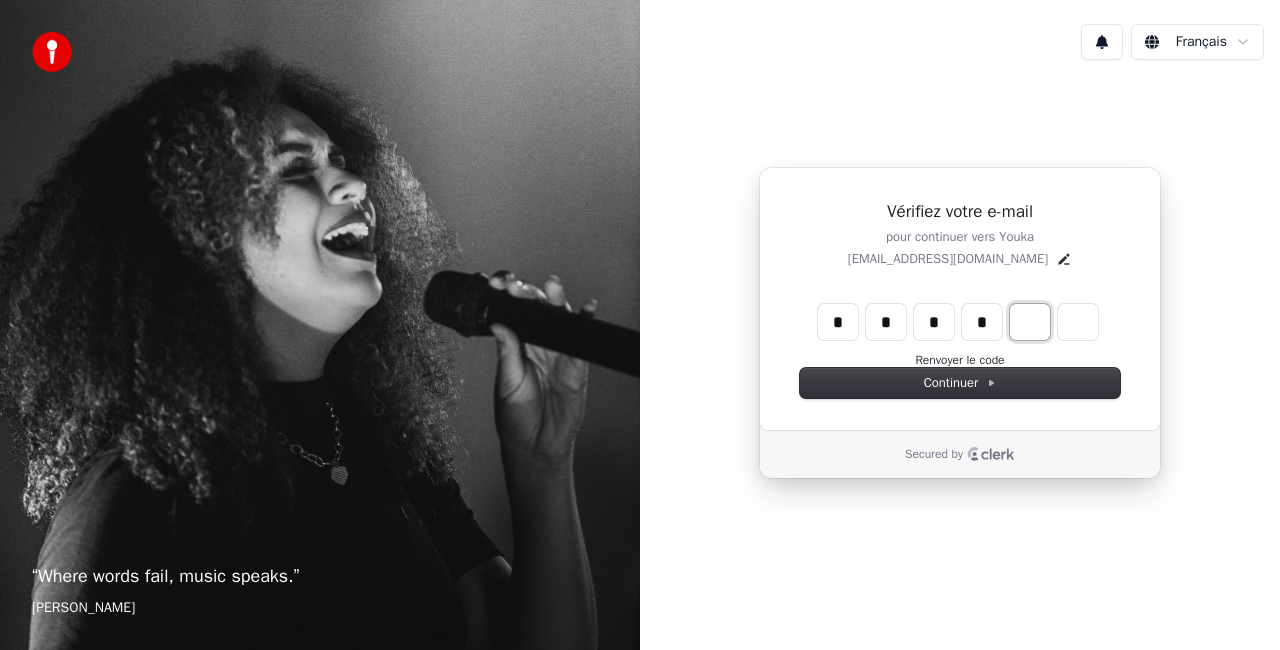 type on "*" 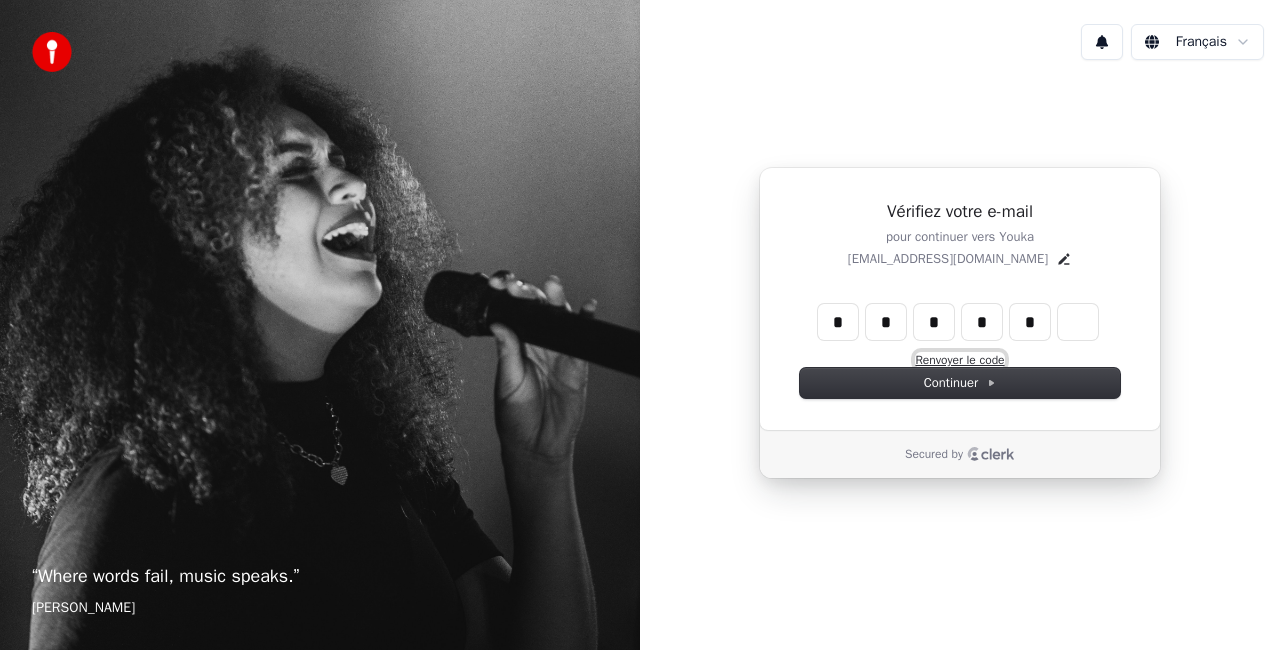 click on "Renvoyer le code" at bounding box center (959, 360) 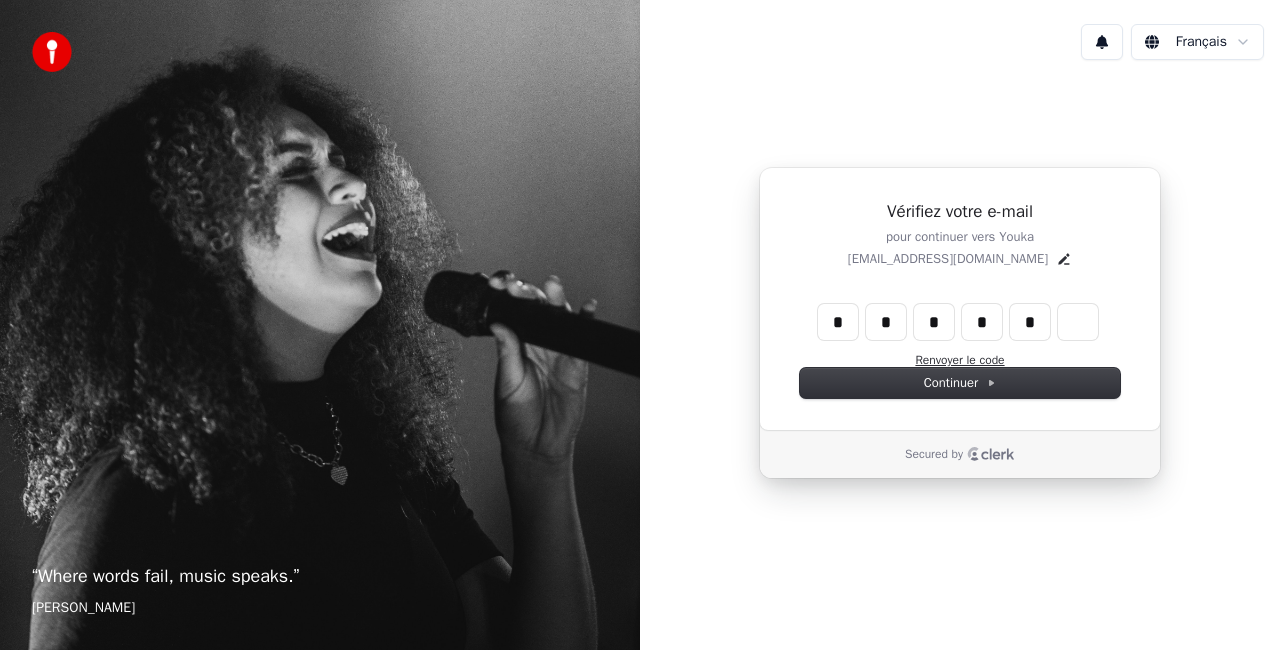 type 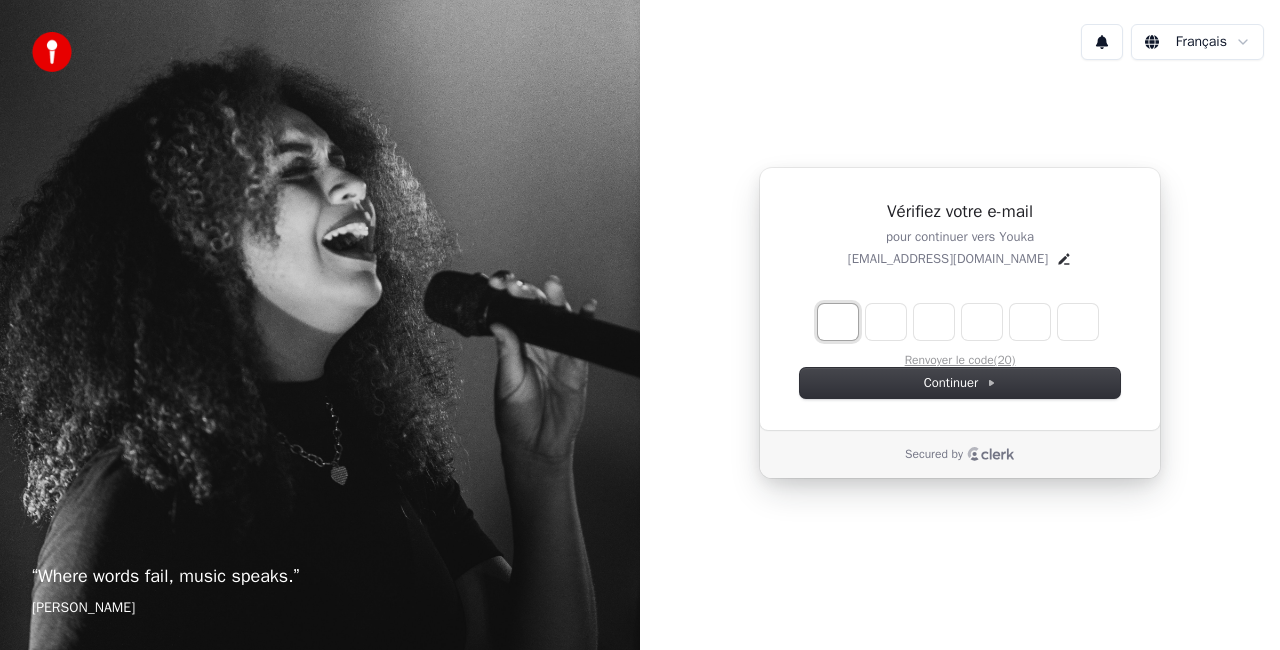 type on "*" 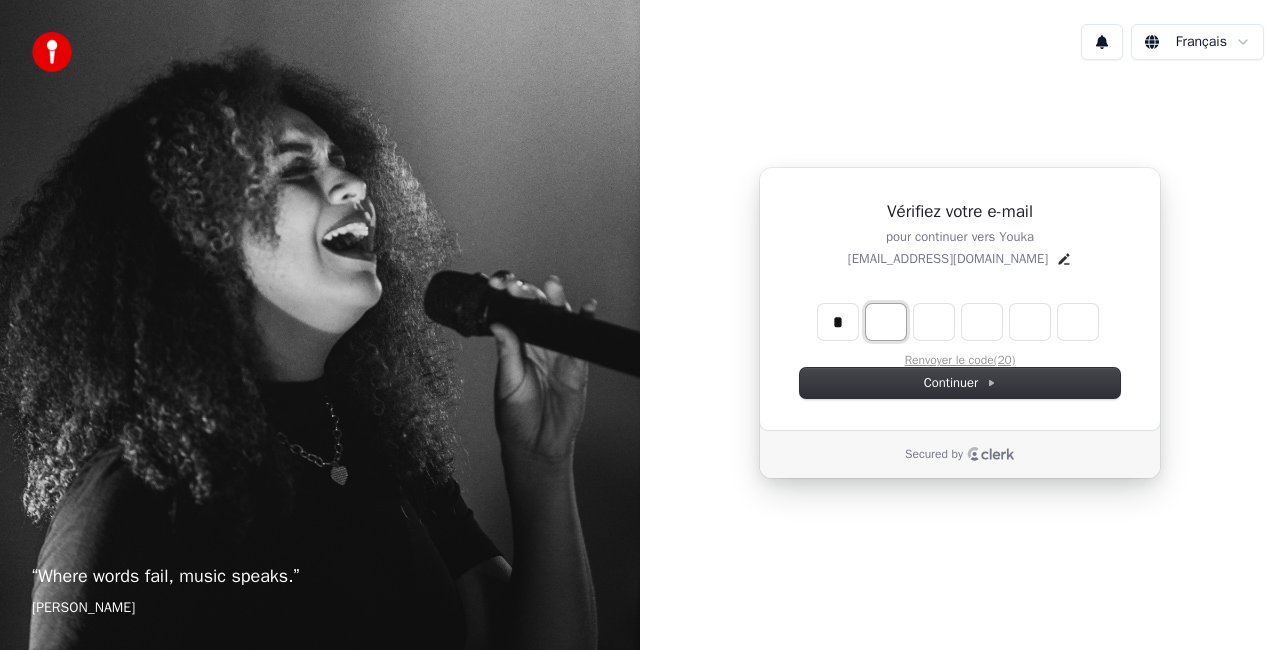 type on "*" 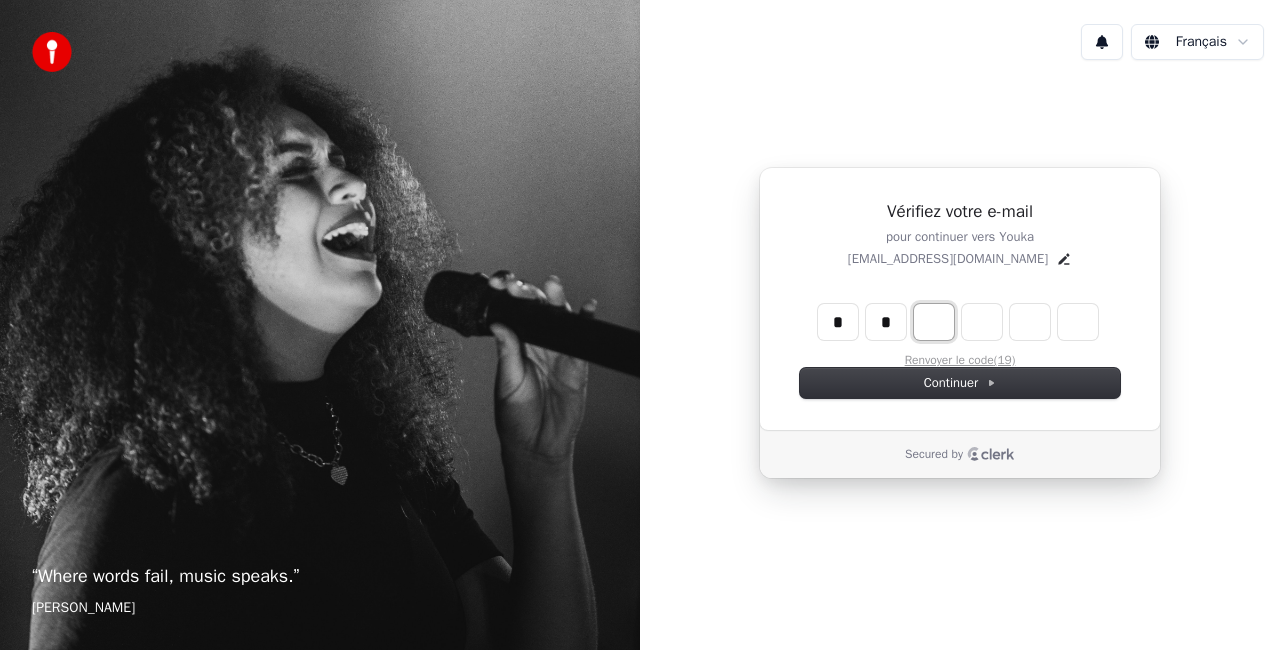 type on "*" 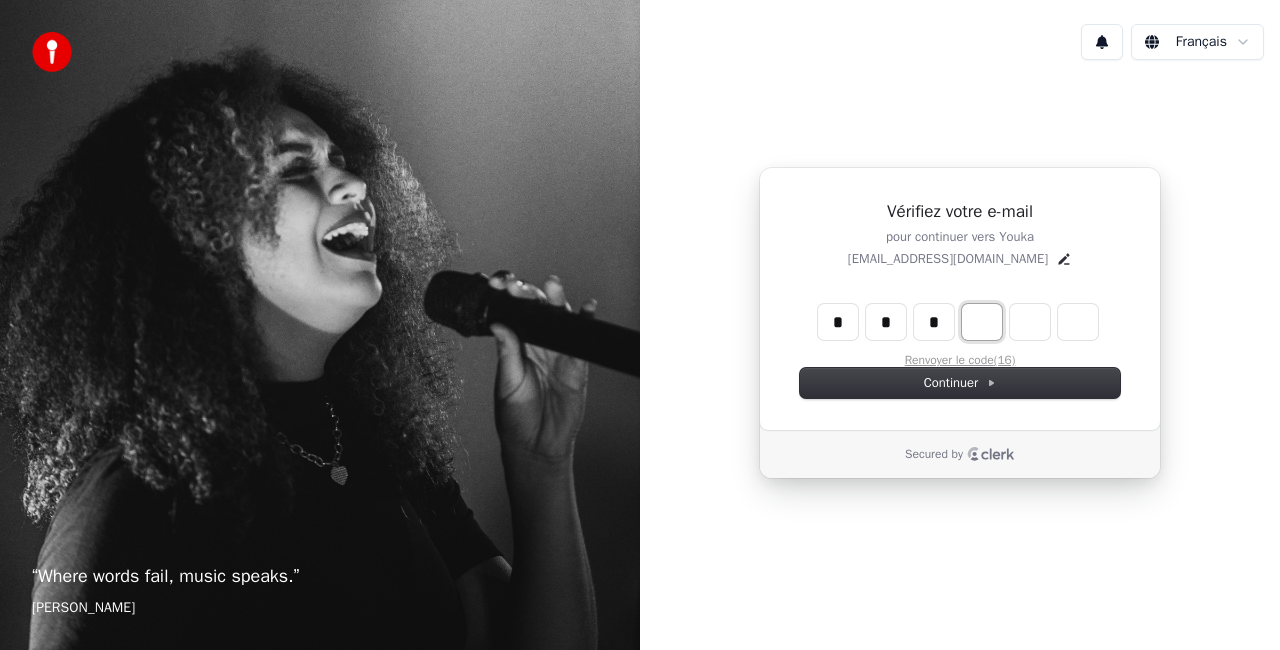 type on "*" 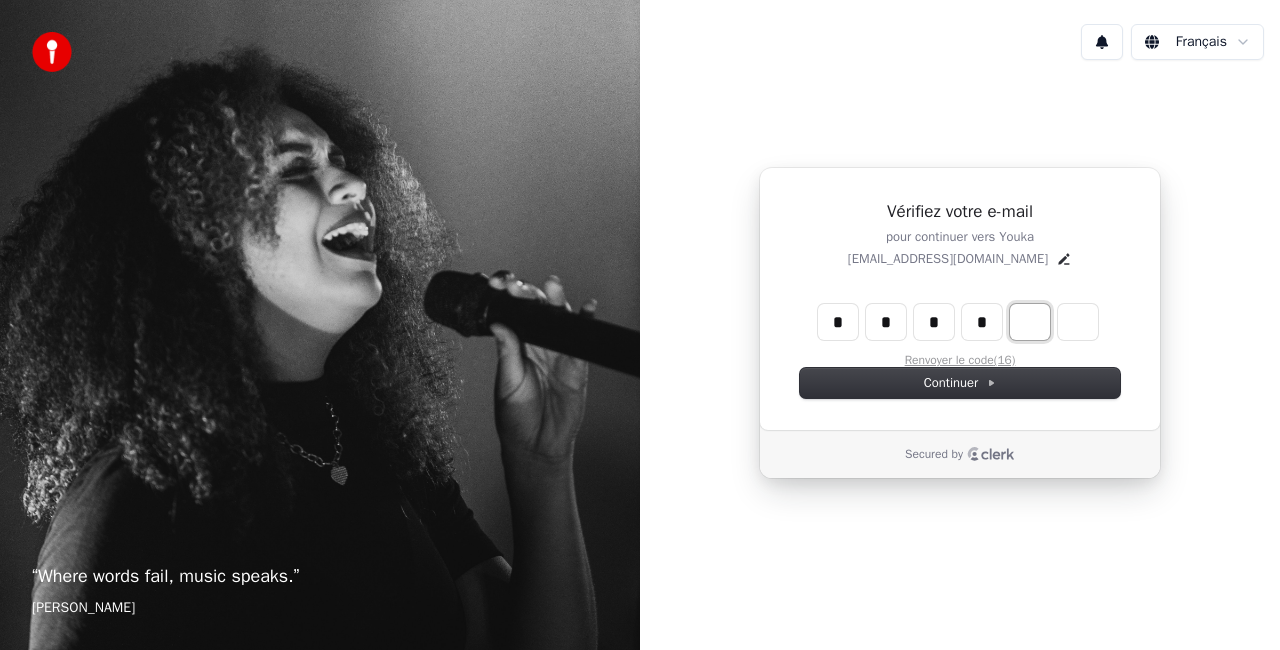 type on "*" 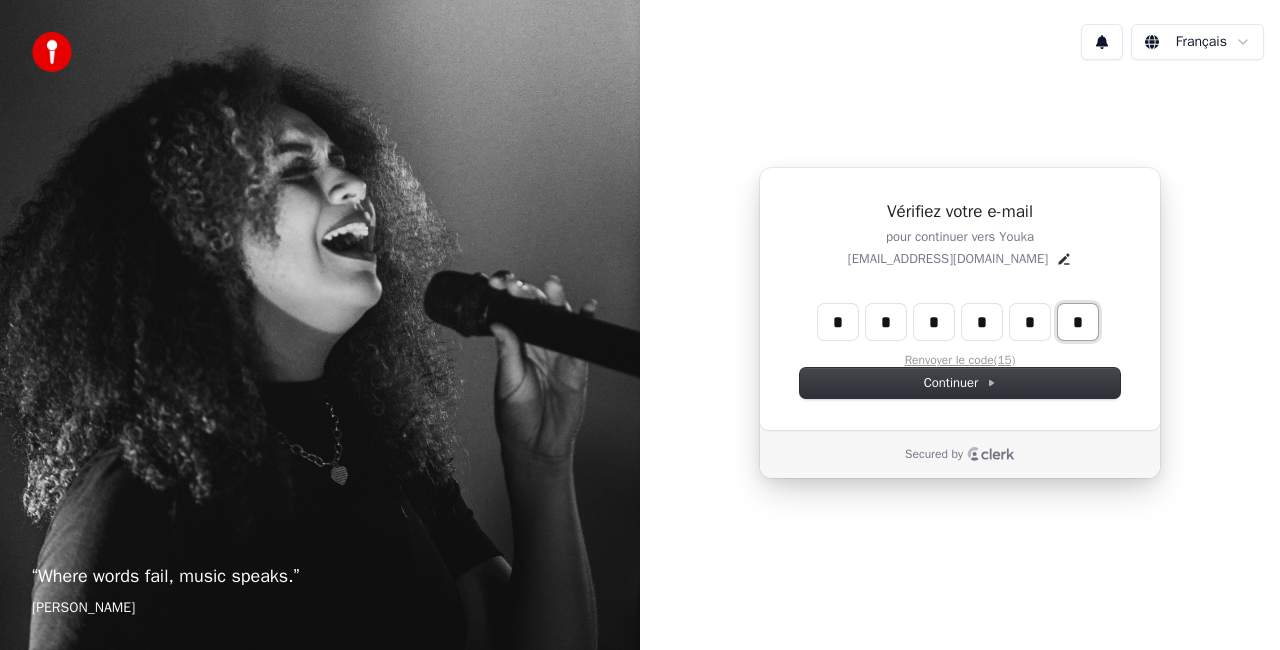 type on "*" 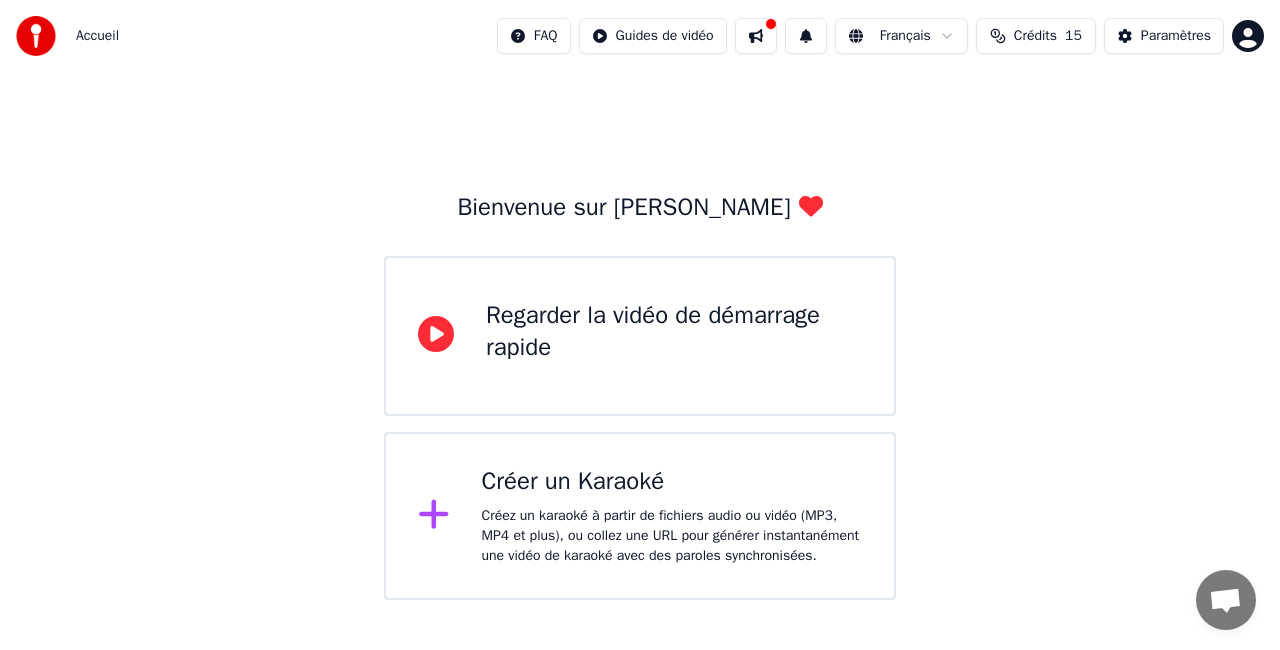 click on "Créer un Karaoké" at bounding box center (672, 482) 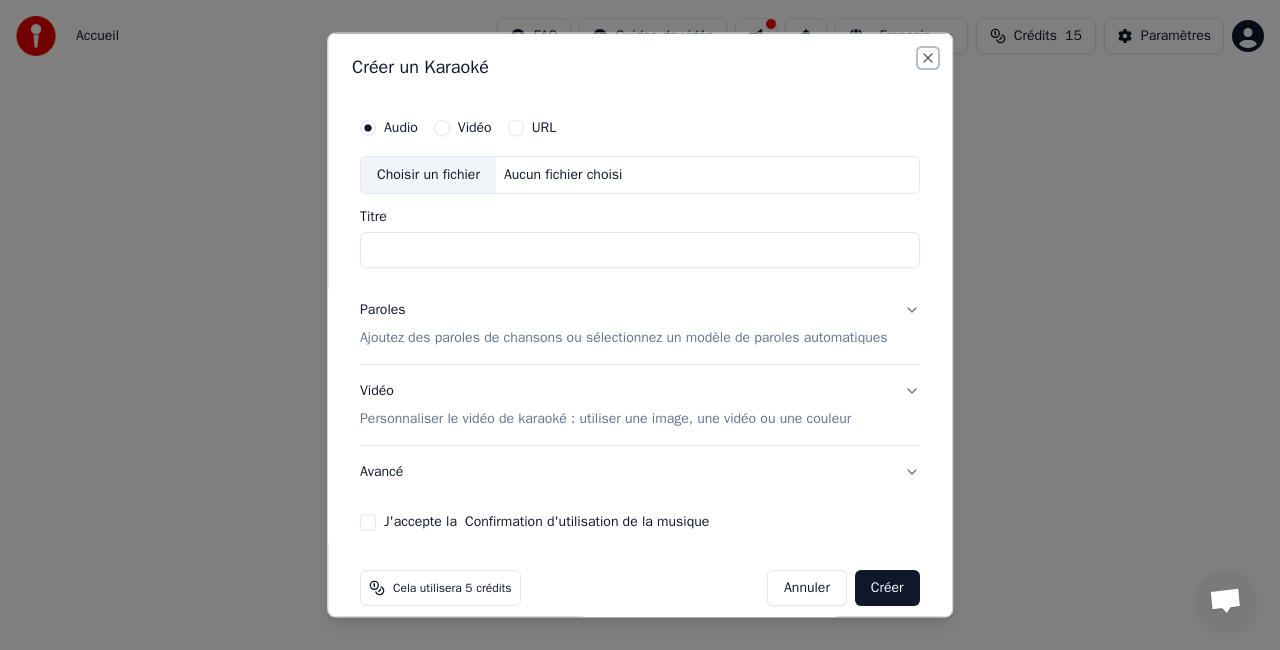 click on "Close" at bounding box center (928, 58) 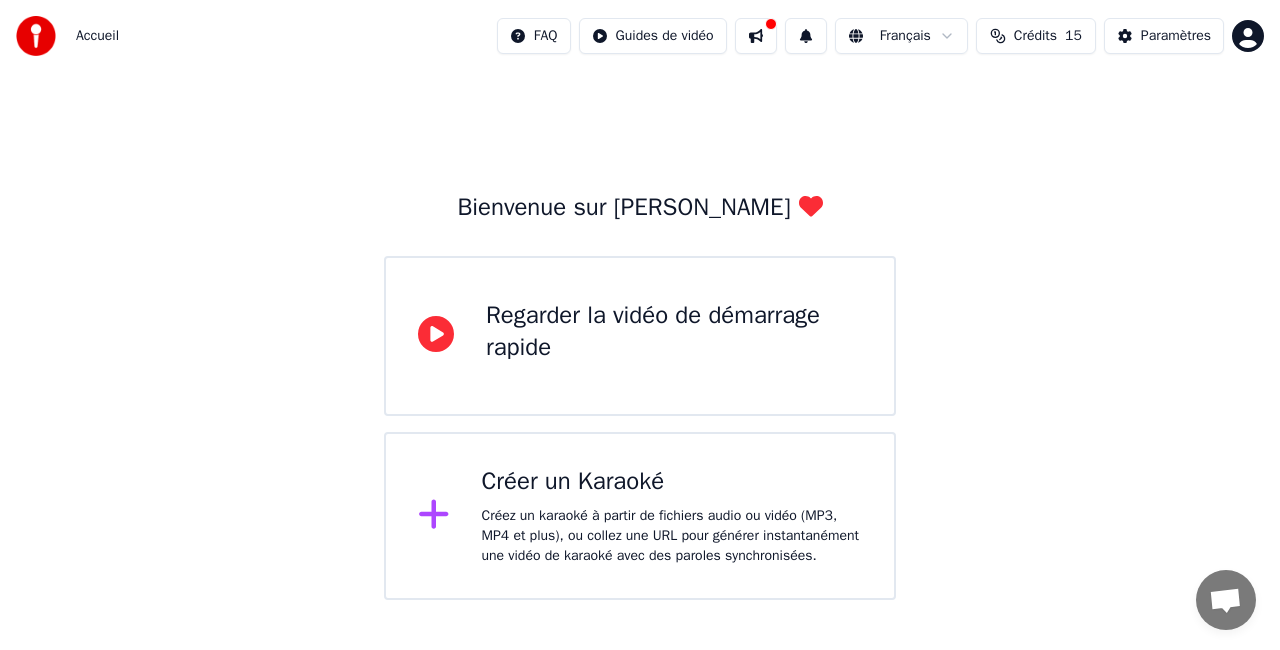 click on "Regarder la vidéo de démarrage rapide" at bounding box center (674, 332) 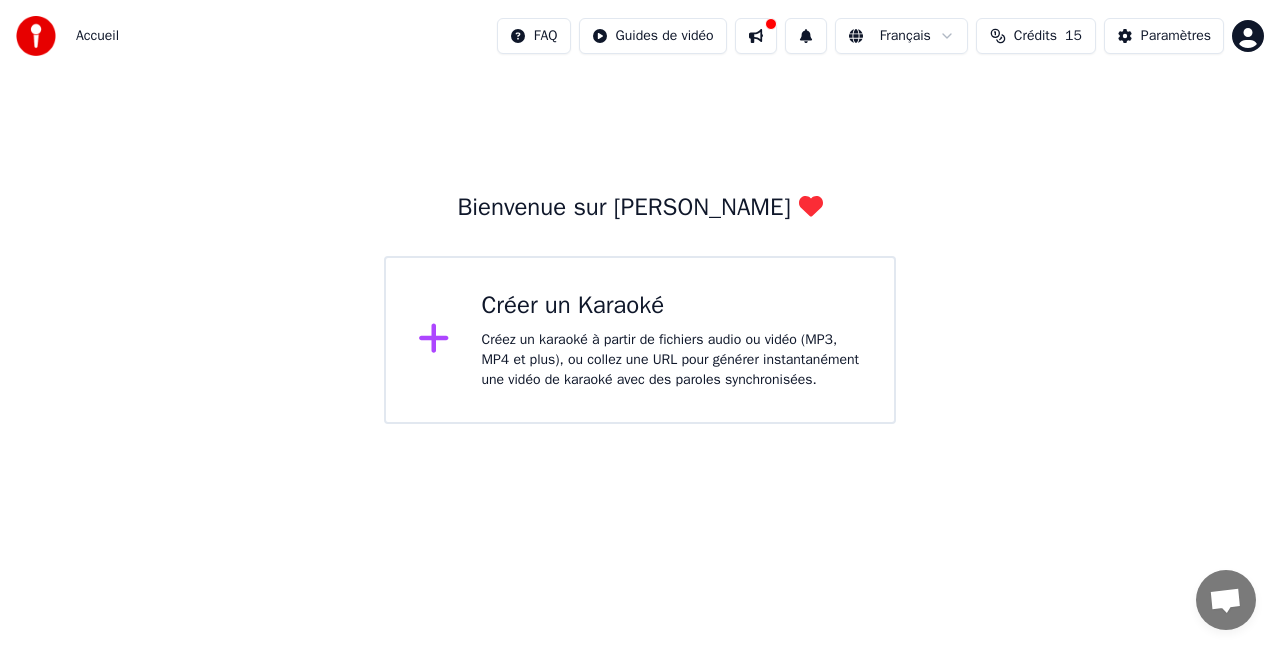 click on "Créer un Karaoké" at bounding box center [672, 306] 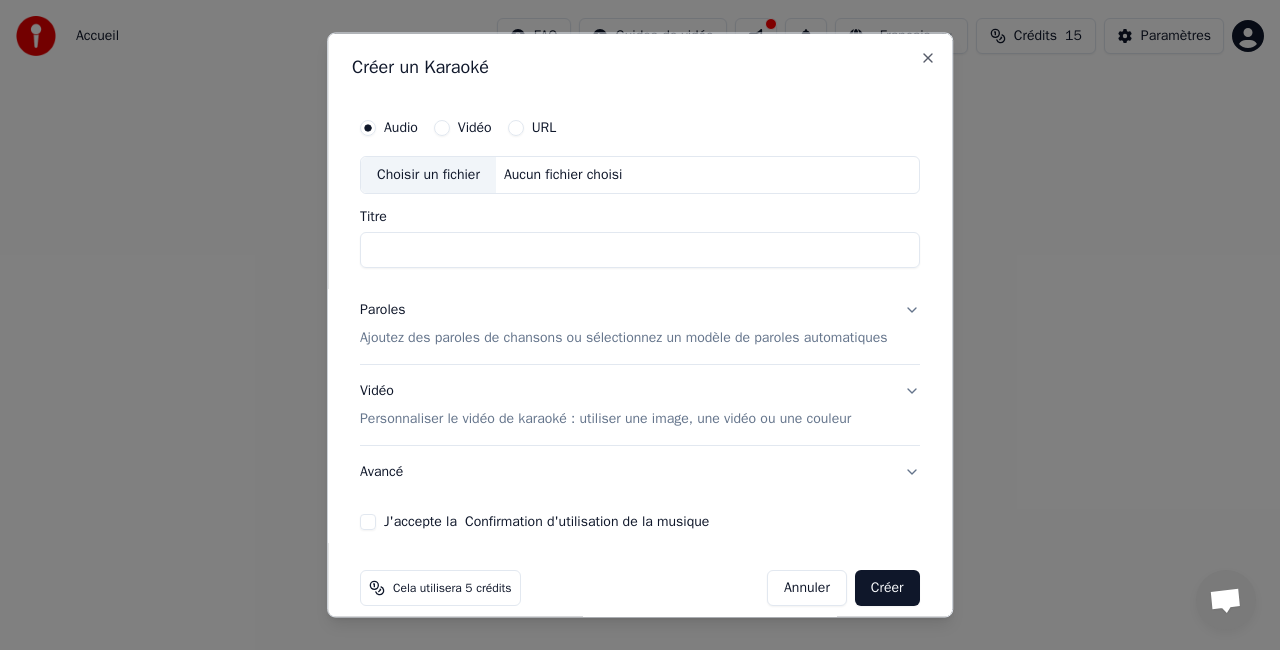 click on "Vidéo" at bounding box center [475, 128] 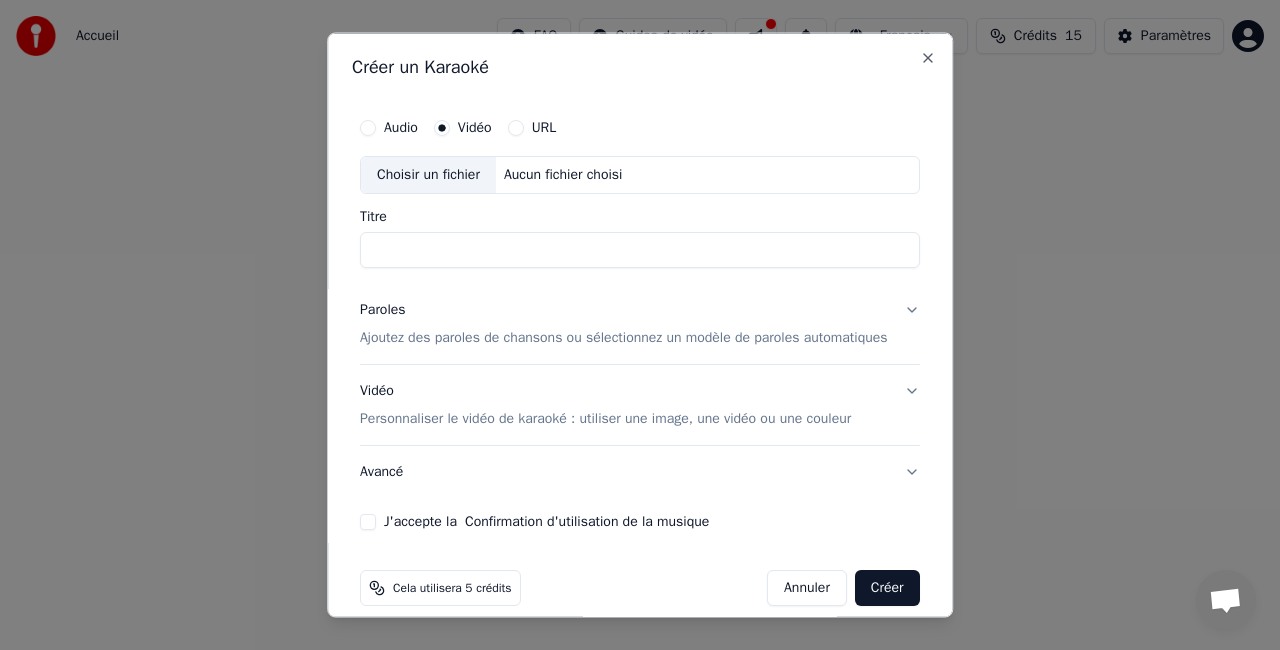 click on "Aucun fichier choisi" at bounding box center (563, 175) 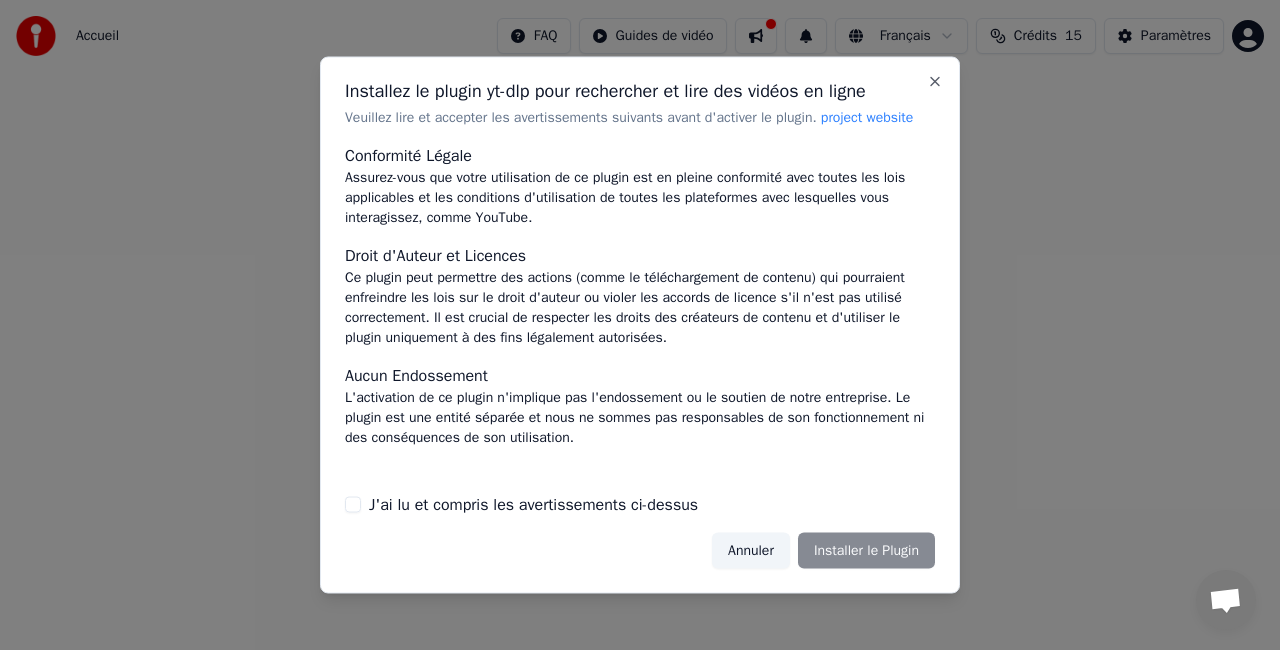 click on "Installez le plugin yt-dlp pour rechercher et lire des vidéos en ligne Veuillez lire et accepter les avertissements suivants avant d'activer le plugin.   project website Conformité Légale Assurez-vous que votre utilisation de ce plugin est en pleine conformité avec toutes les lois applicables et les conditions d'utilisation de toutes les plateformes avec lesquelles vous interagissez, comme YouTube. Droit d'Auteur et Licences Ce plugin peut permettre des actions (comme le téléchargement de contenu) qui pourraient enfreindre les lois sur le droit d'auteur ou violer les accords de licence s'il n'est pas utilisé correctement. Il est crucial de respecter les droits des créateurs de contenu et d'utiliser le plugin uniquement à des fins légalement autorisées. Aucun Endossement L'activation de ce plugin n'implique pas l'endossement ou le soutien de notre entreprise. Le plugin est une entité séparée et nous ne sommes pas responsables de son fonctionnement ni des conséquences de son utilisation. Annuler" at bounding box center [640, 325] 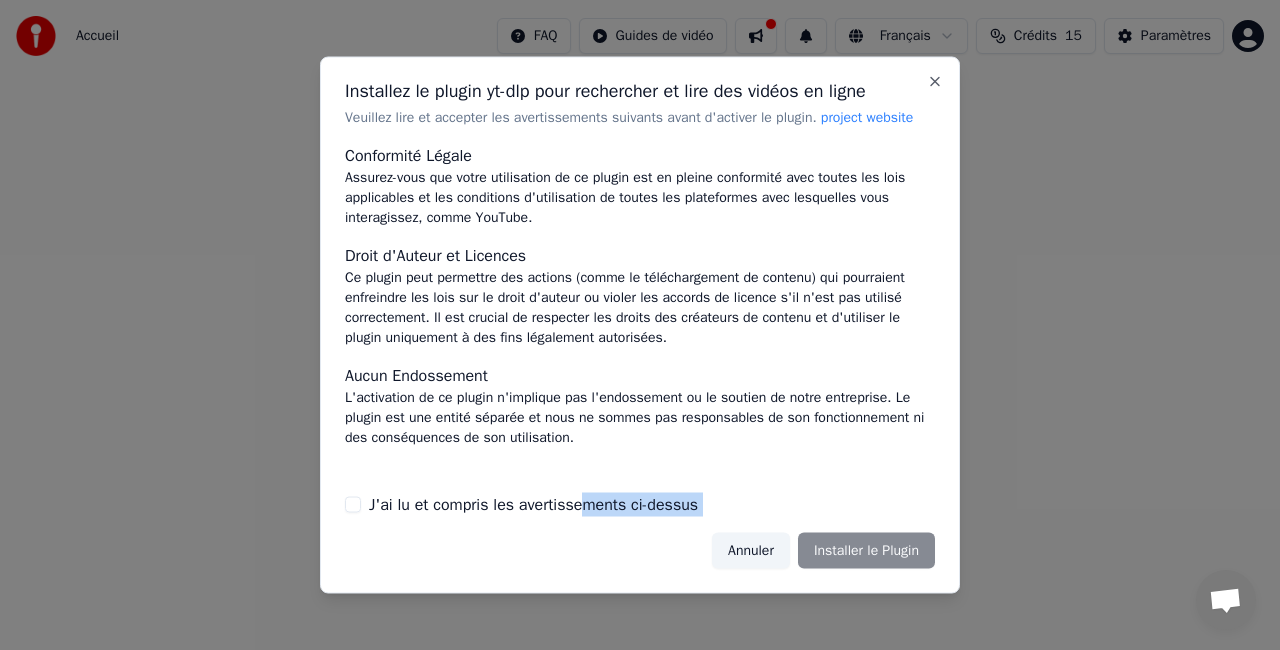 click on "Installez le plugin yt-dlp pour rechercher et lire des vidéos en ligne Veuillez lire et accepter les avertissements suivants avant d'activer le plugin.   project website Conformité Légale Assurez-vous que votre utilisation de ce plugin est en pleine conformité avec toutes les lois applicables et les conditions d'utilisation de toutes les plateformes avec lesquelles vous interagissez, comme YouTube. Droit d'Auteur et Licences Ce plugin peut permettre des actions (comme le téléchargement de contenu) qui pourraient enfreindre les lois sur le droit d'auteur ou violer les accords de licence s'il n'est pas utilisé correctement. Il est crucial de respecter les droits des créateurs de contenu et d'utiliser le plugin uniquement à des fins légalement autorisées. Aucun Endossement L'activation de ce plugin n'implique pas l'endossement ou le soutien de notre entreprise. Le plugin est une entité séparée et nous ne sommes pas responsables de son fonctionnement ni des conséquences de son utilisation. Annuler" at bounding box center (640, 325) 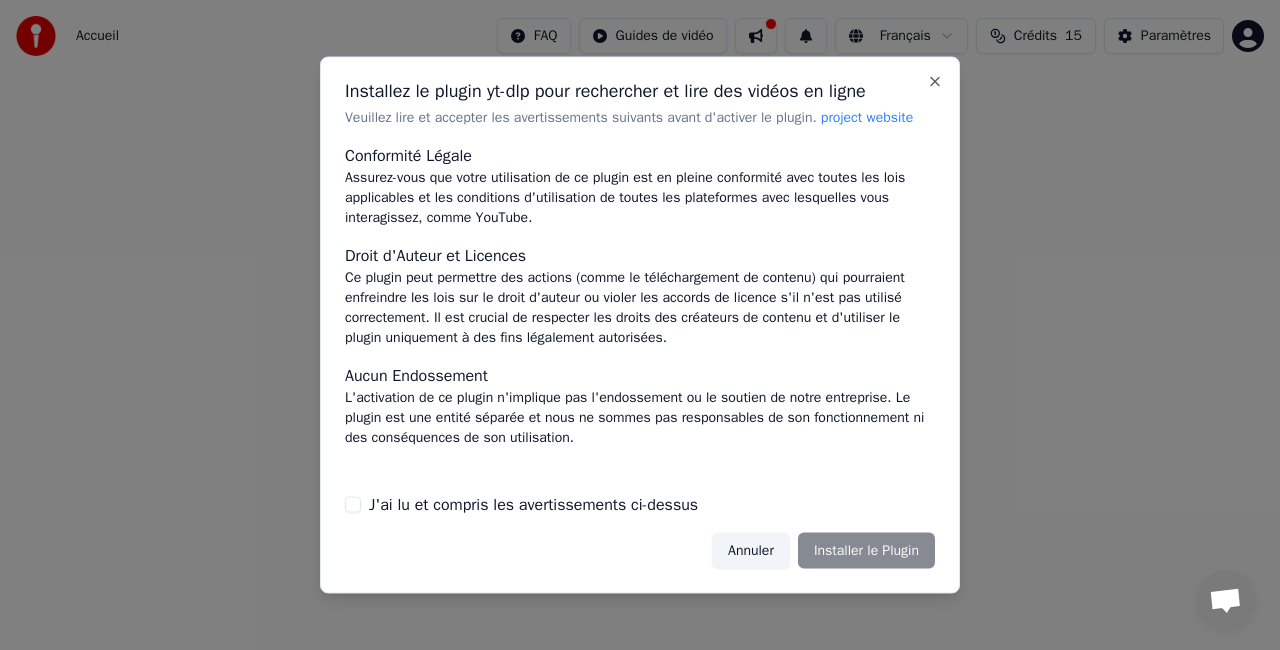 click on "J'ai lu et compris les avertissements ci-dessus" at bounding box center (533, 504) 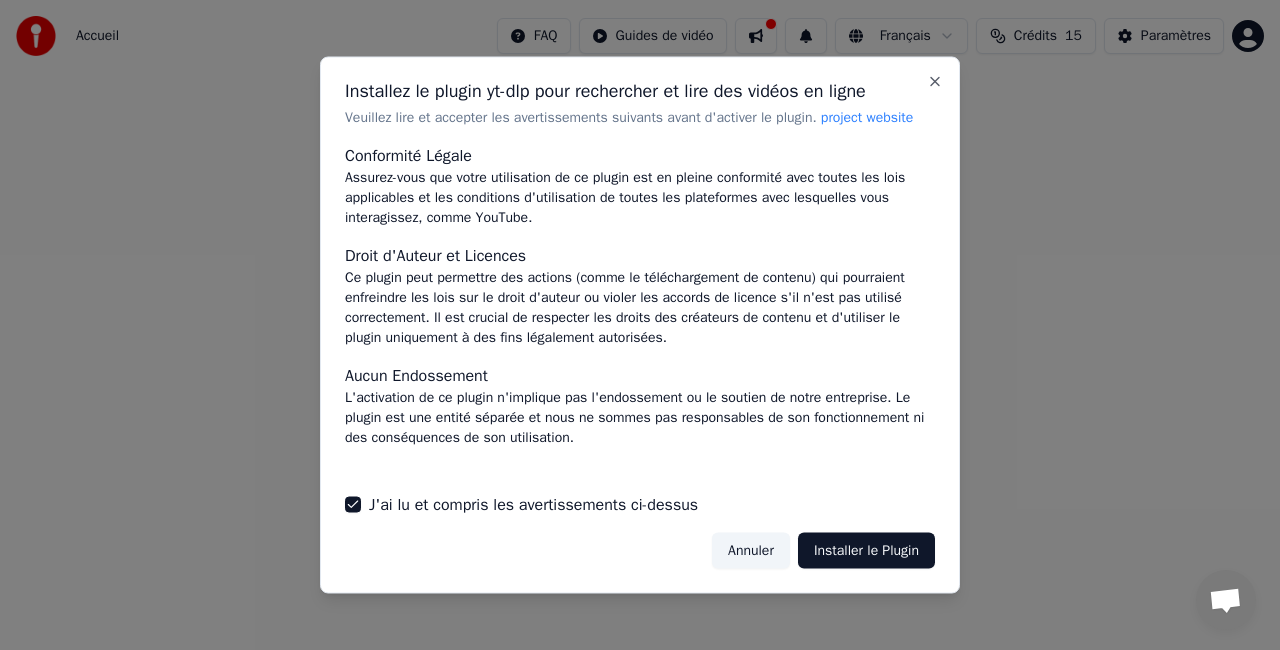 click on "Installer le Plugin" at bounding box center (866, 550) 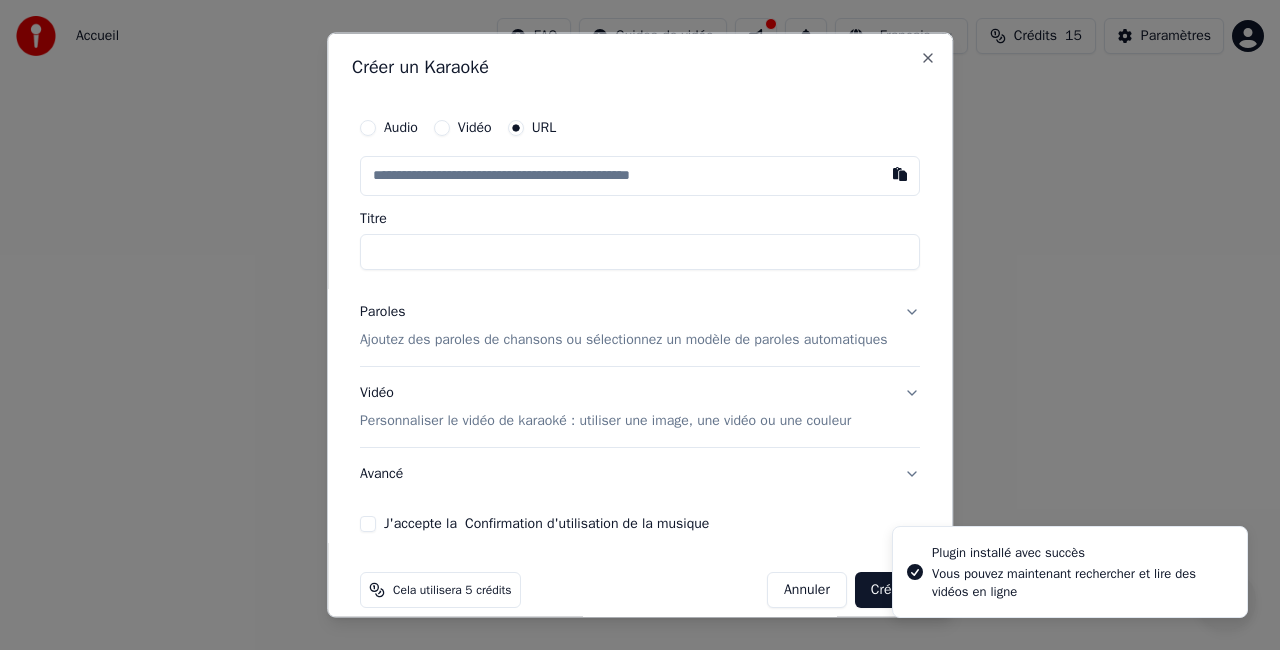 paste on "**********" 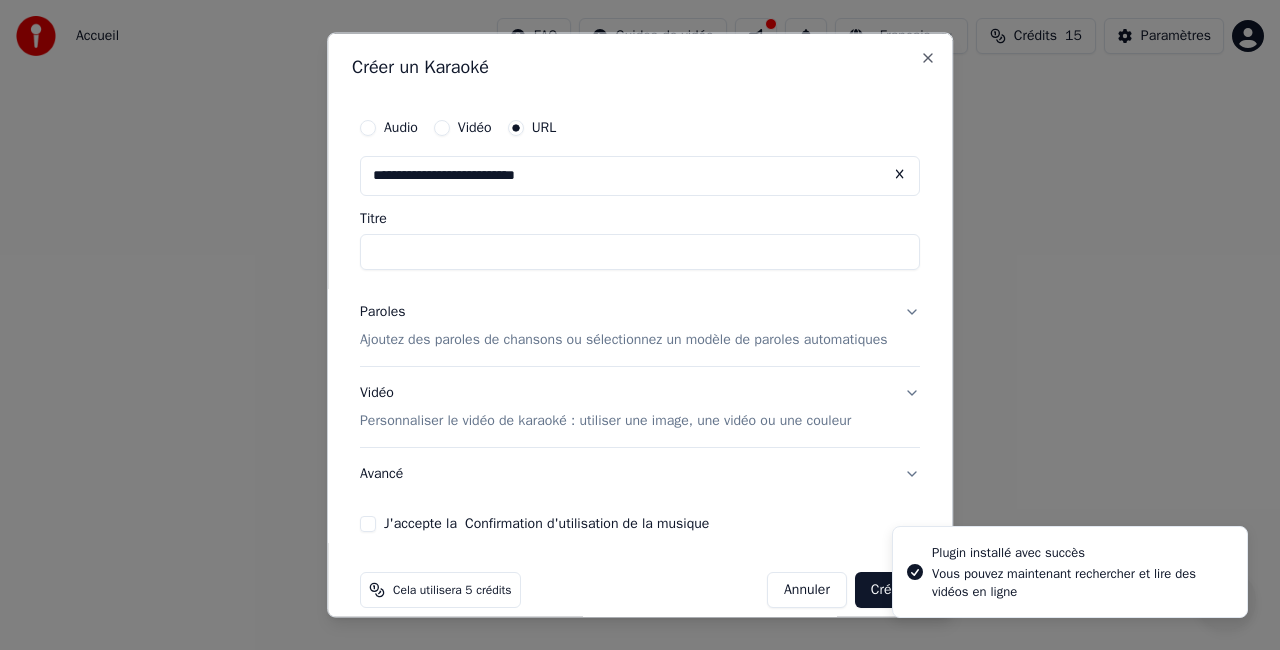 click on "Titre" at bounding box center (640, 252) 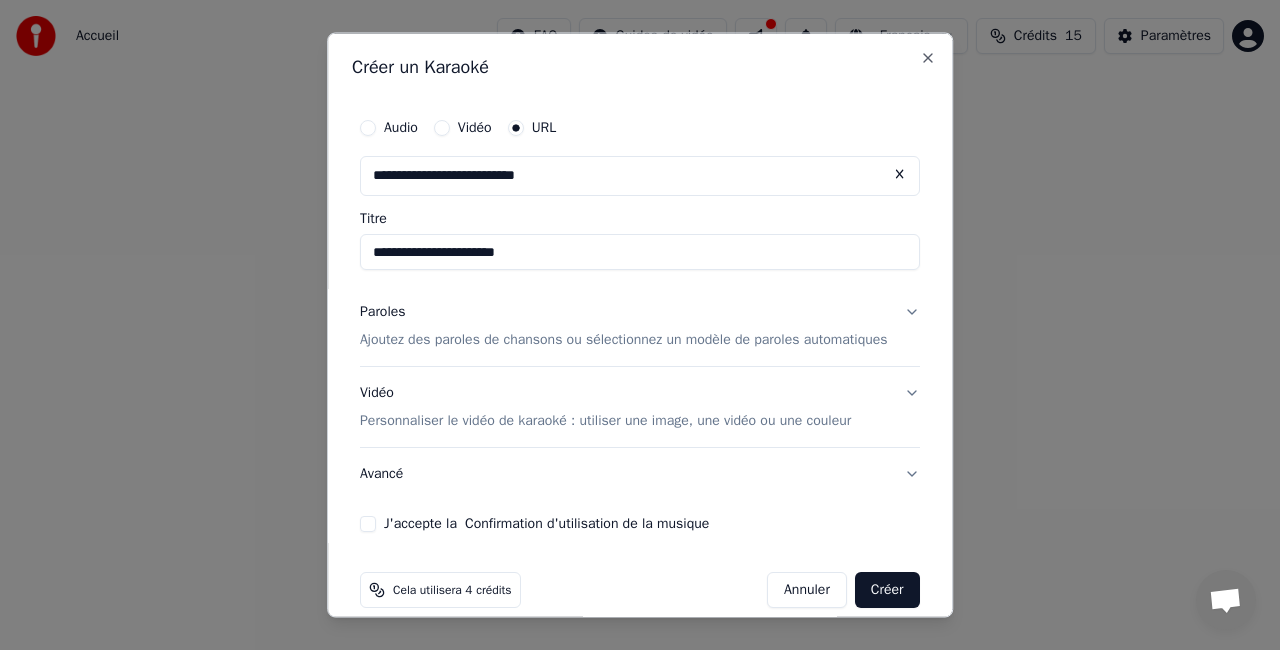scroll, scrollTop: 41, scrollLeft: 0, axis: vertical 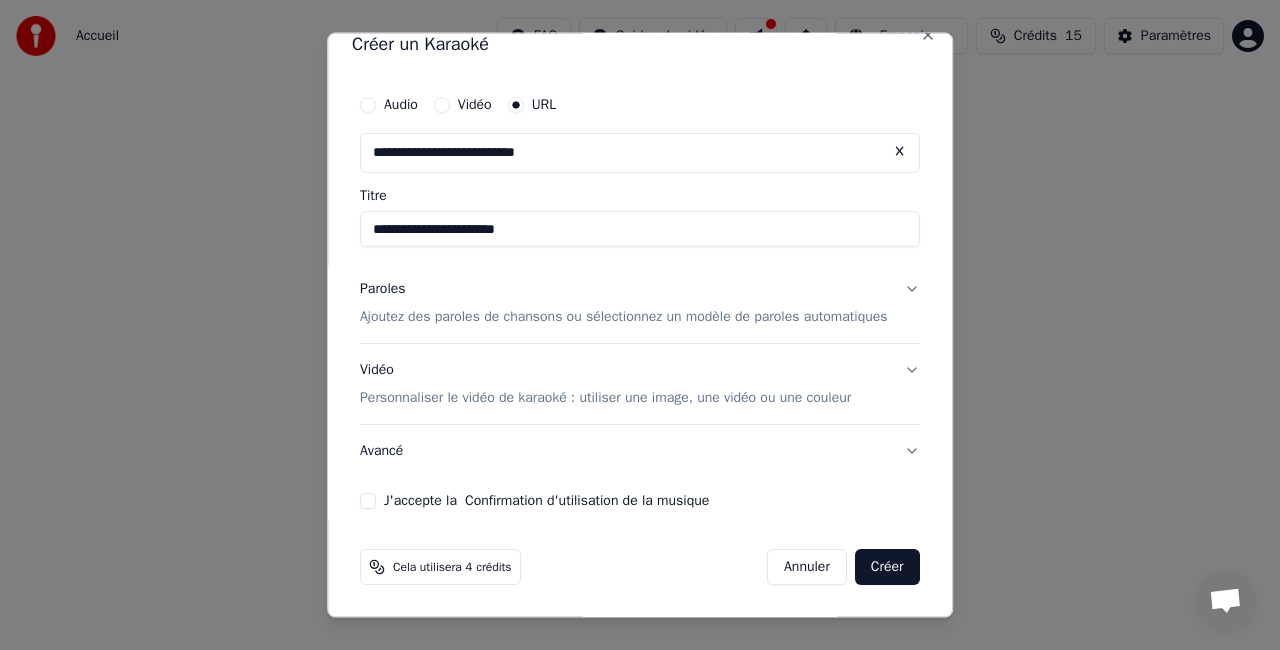 click on "**********" at bounding box center (640, 325) 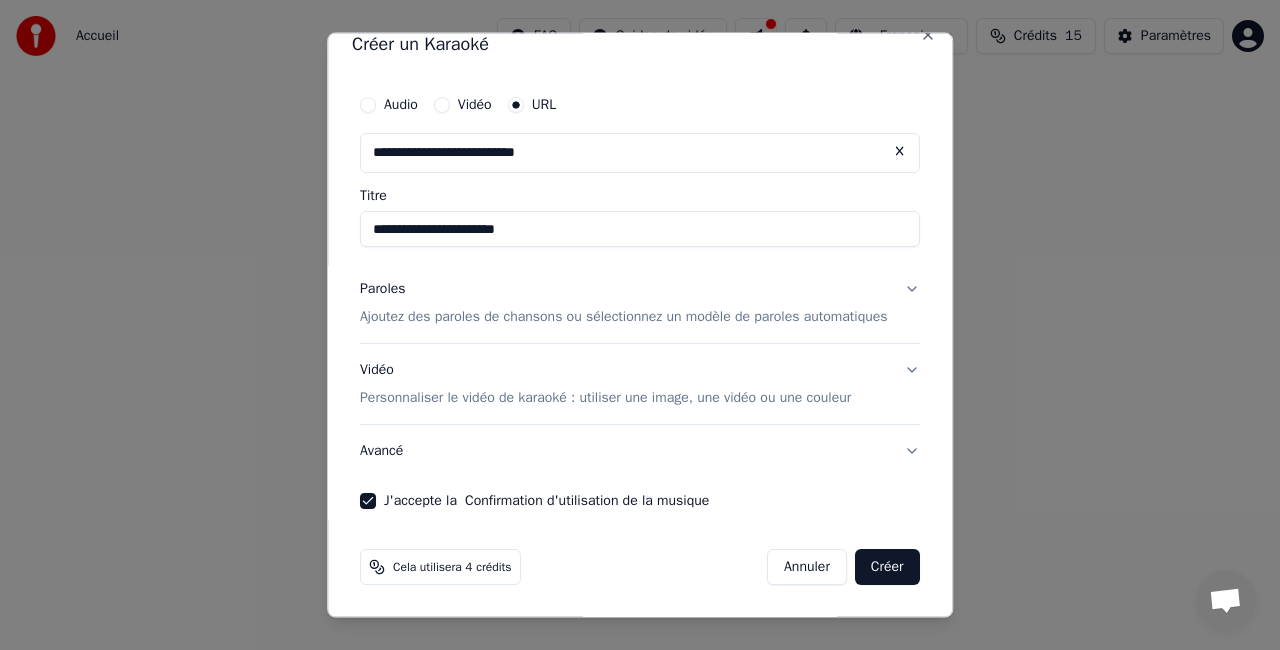 click on "Créer" at bounding box center (887, 566) 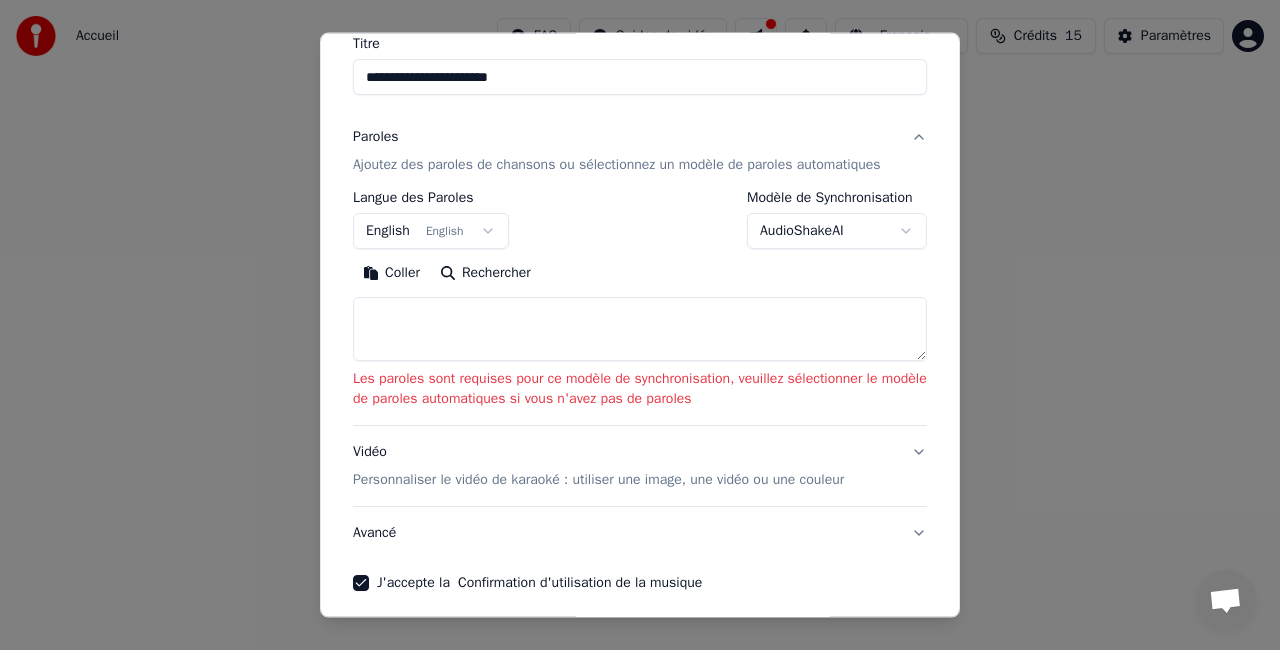 scroll, scrollTop: 192, scrollLeft: 0, axis: vertical 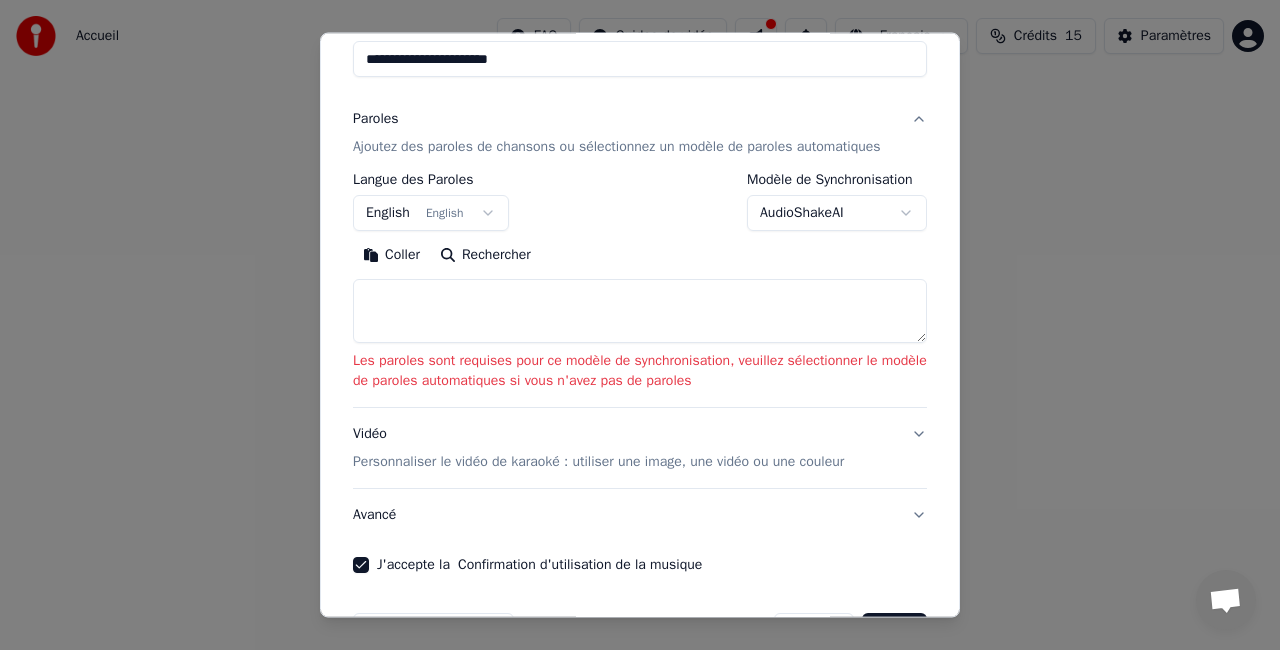 click on "English English" at bounding box center [431, 213] 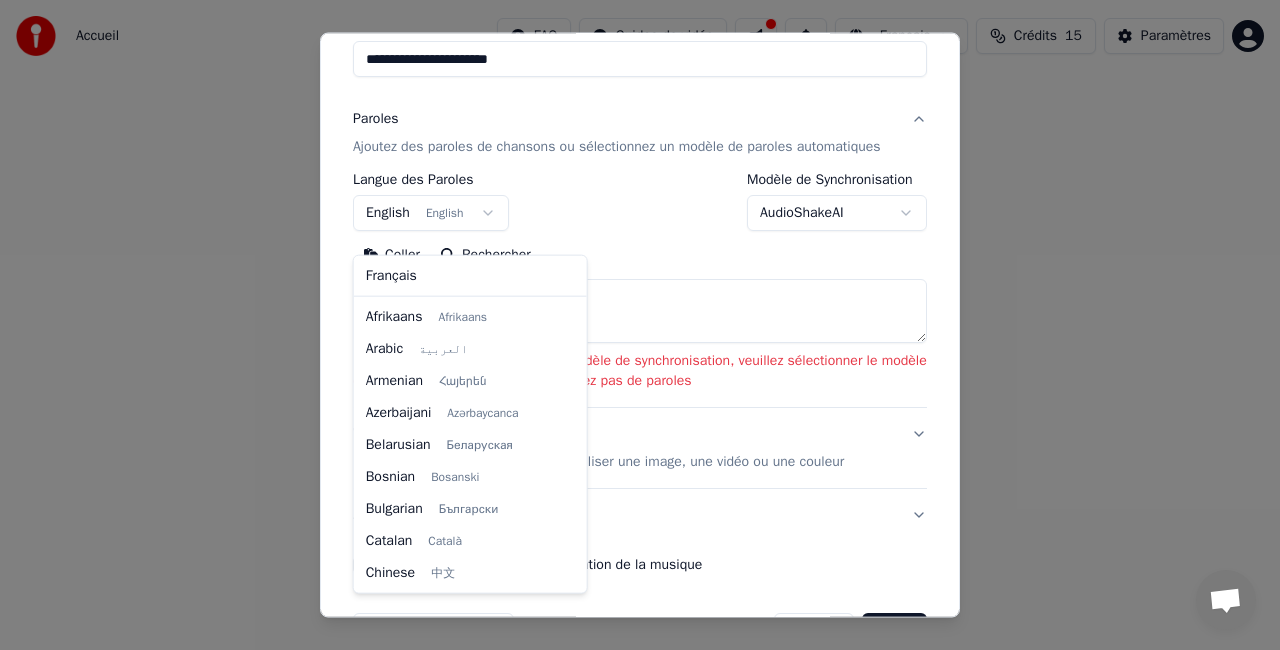scroll, scrollTop: 160, scrollLeft: 0, axis: vertical 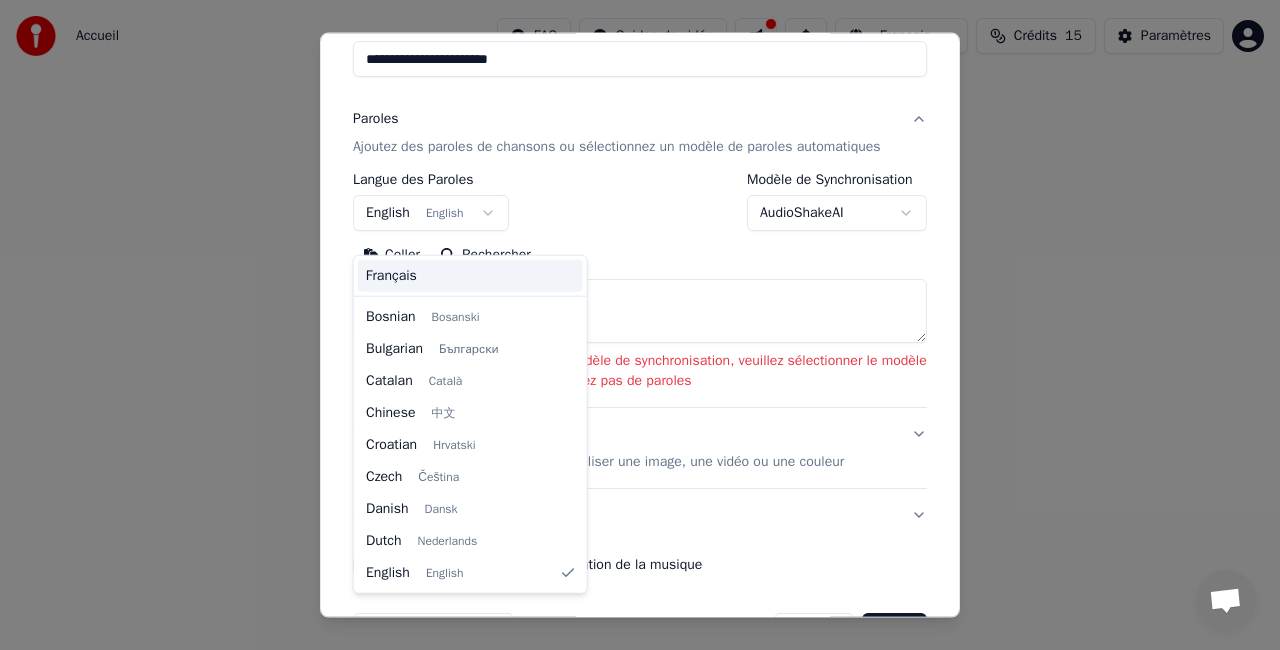 click on "Français" at bounding box center [391, 276] 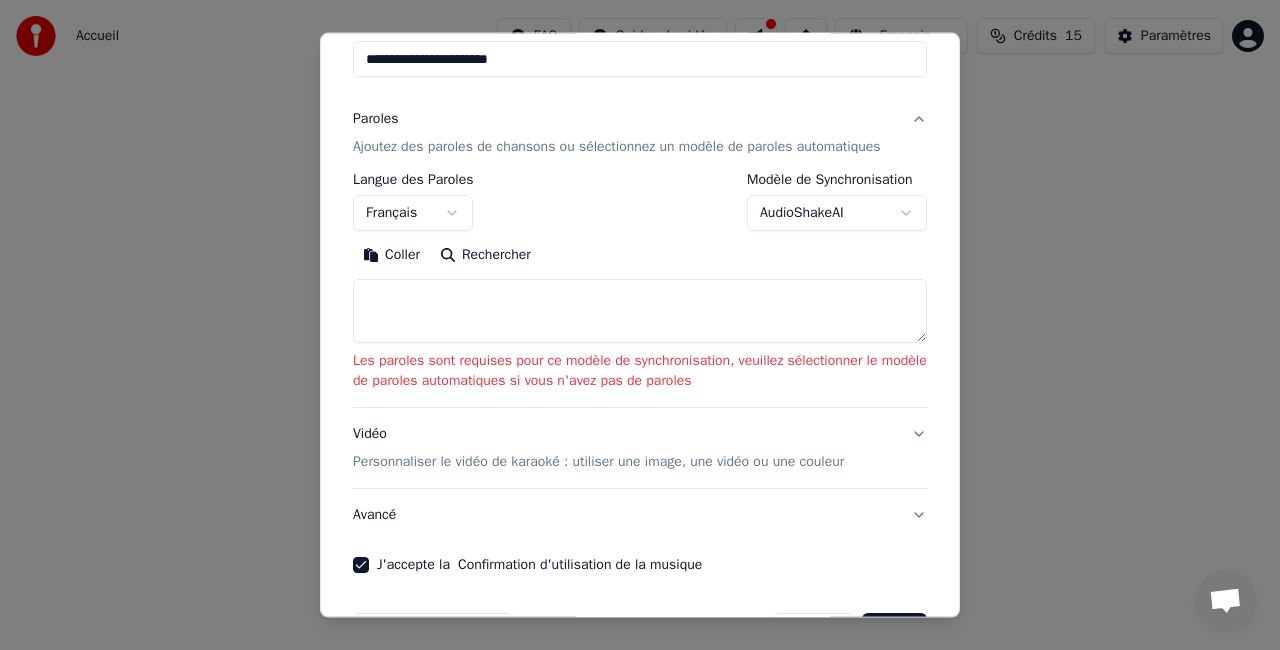 click on "AudioShakeAI" at bounding box center [837, 213] 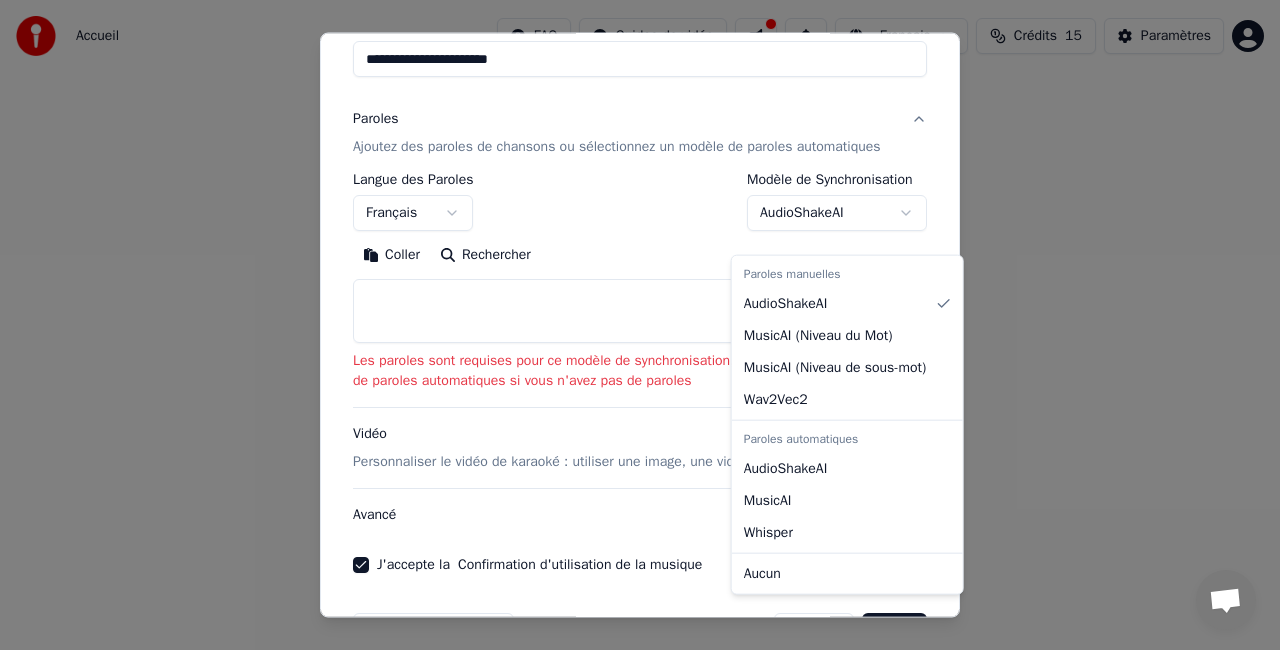 click at bounding box center [640, 325] 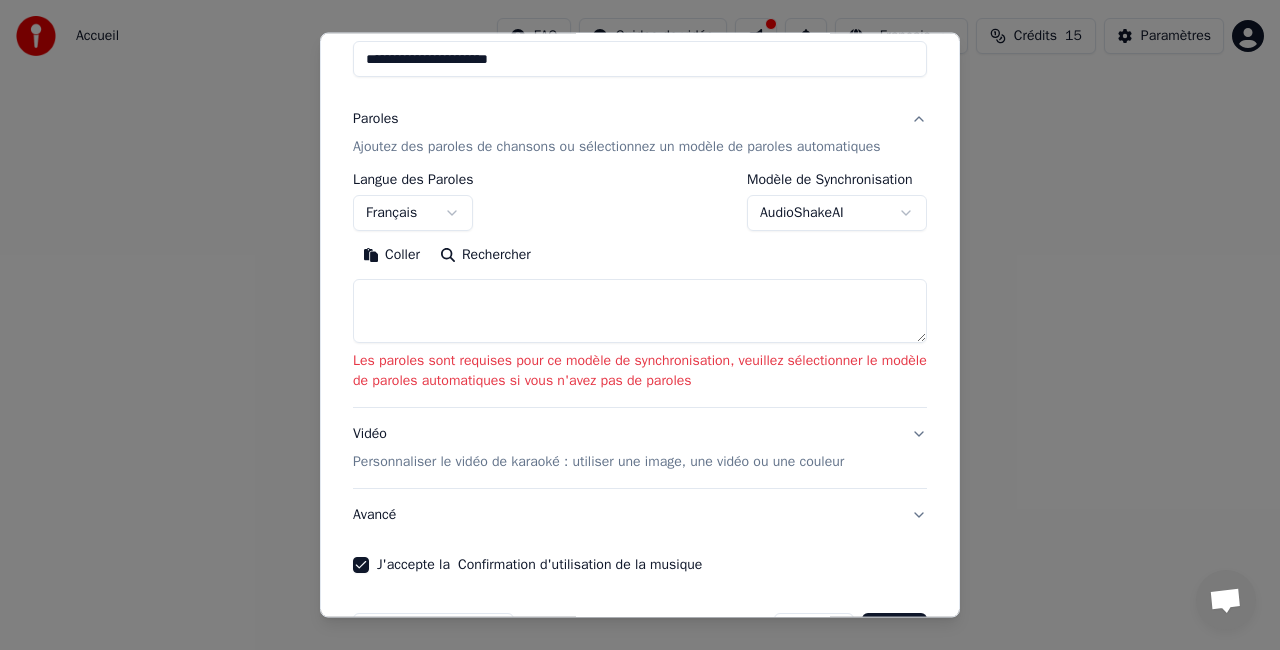 click at bounding box center (640, 311) 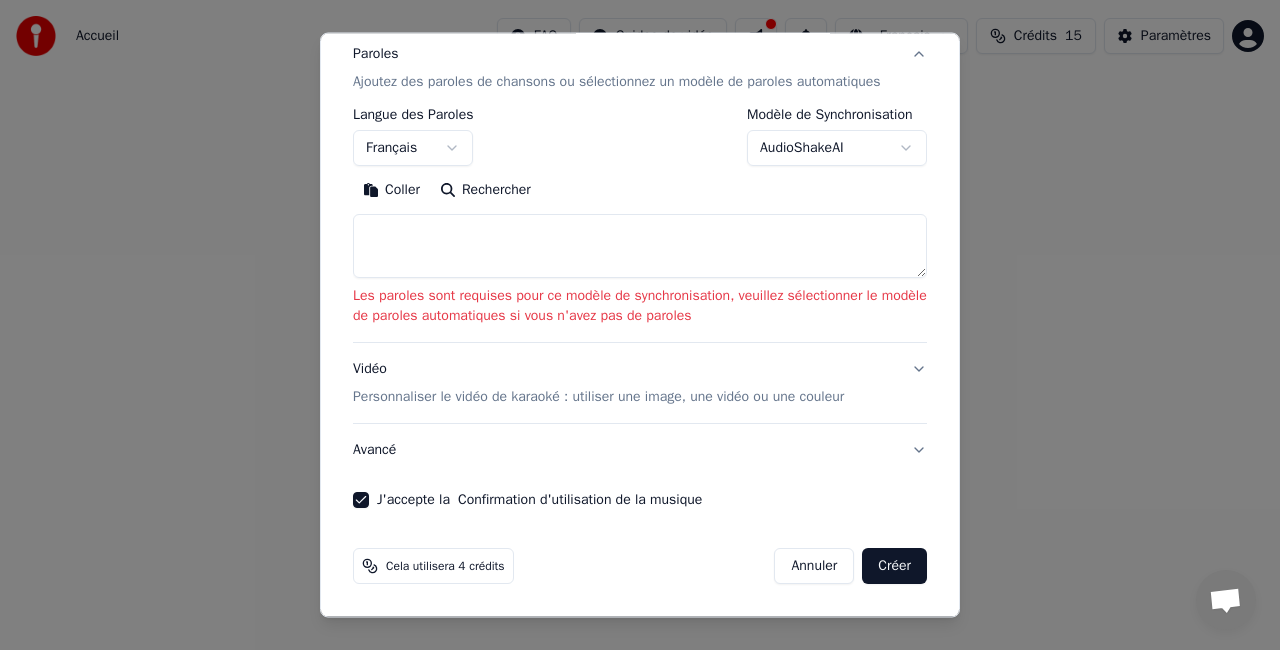 scroll, scrollTop: 275, scrollLeft: 0, axis: vertical 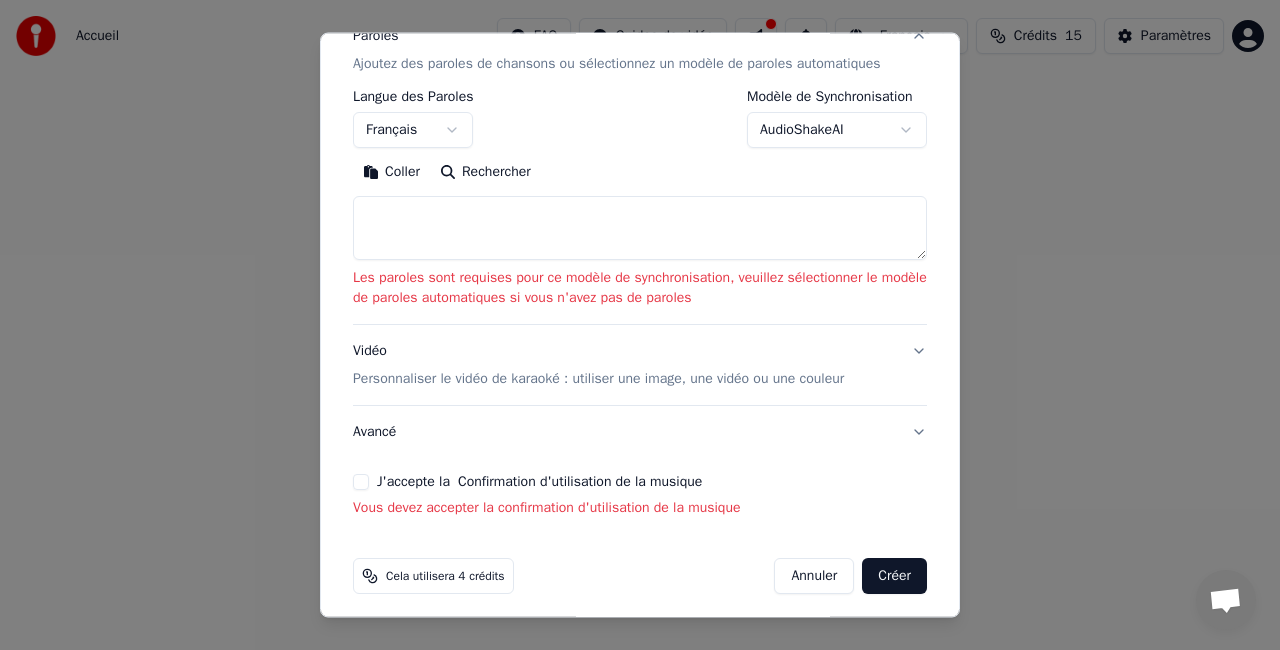 click on "Créer" at bounding box center (894, 576) 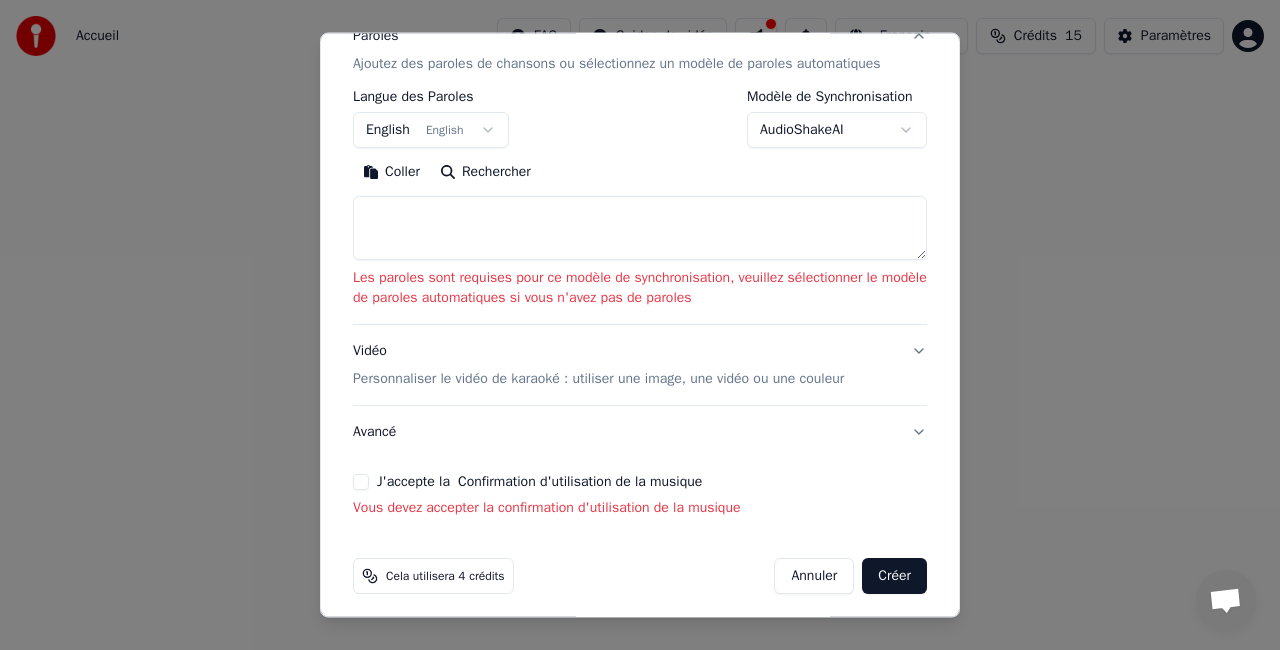 click on "J'accepte la   Confirmation d'utilisation de la musique" at bounding box center [361, 482] 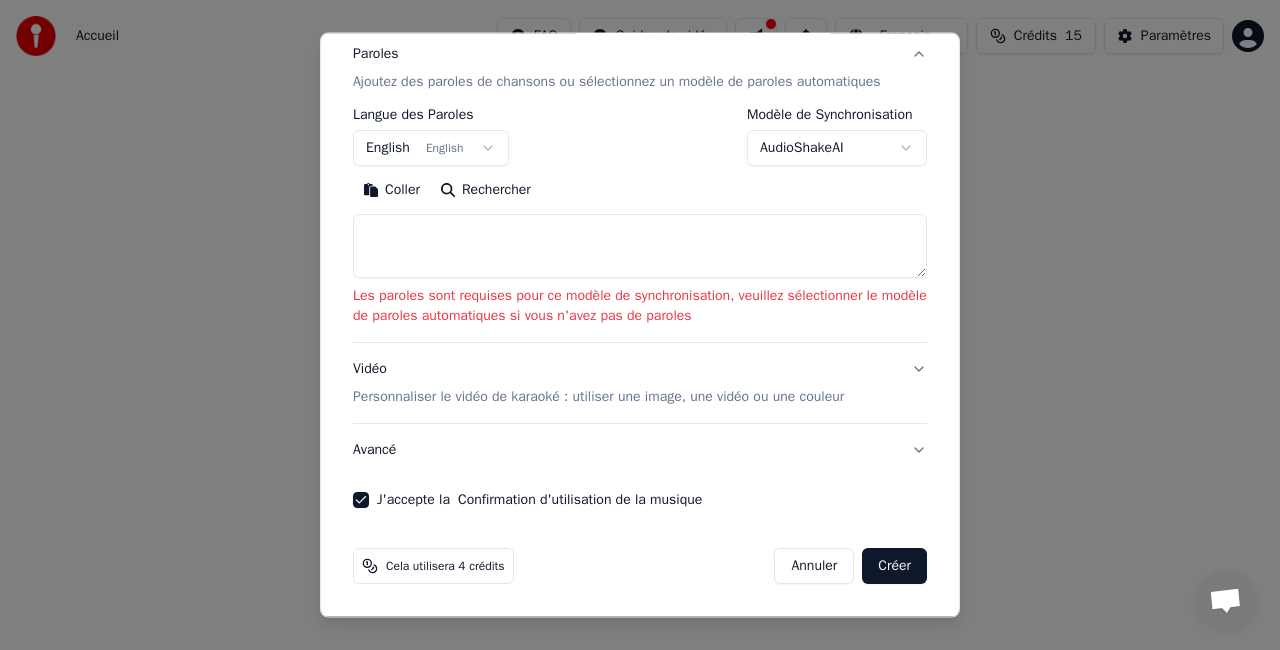 click on "Créer" at bounding box center (894, 566) 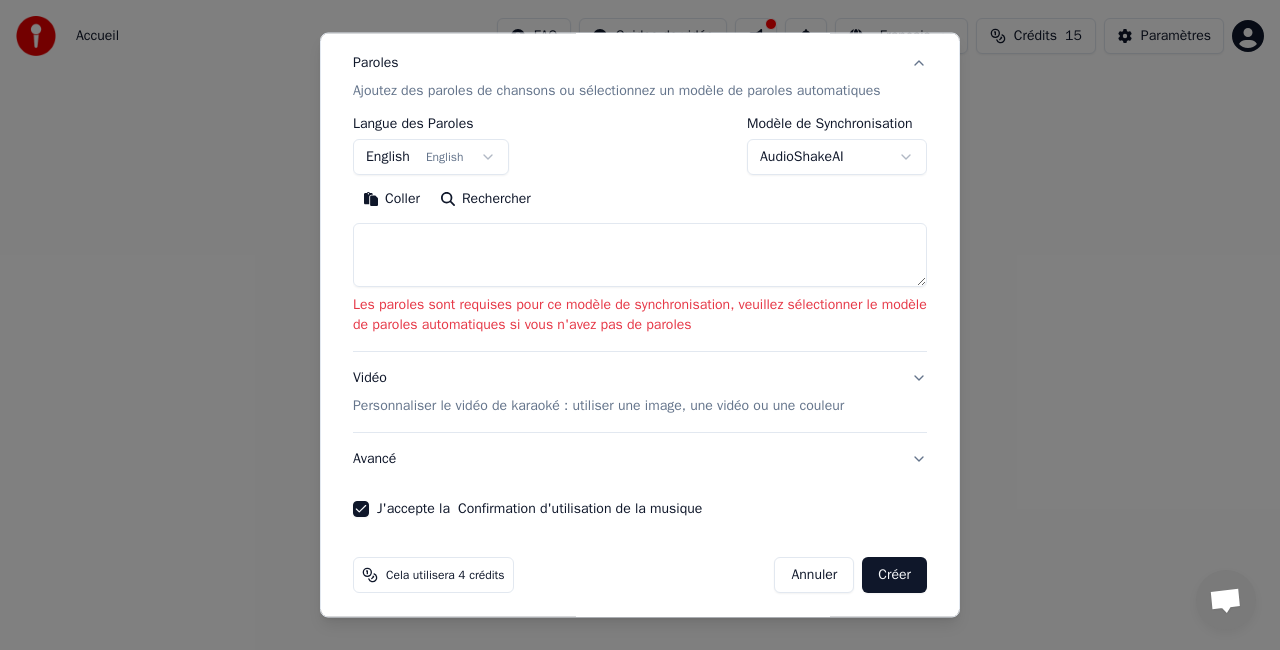 click on "Coller Rechercher" at bounding box center [640, 199] 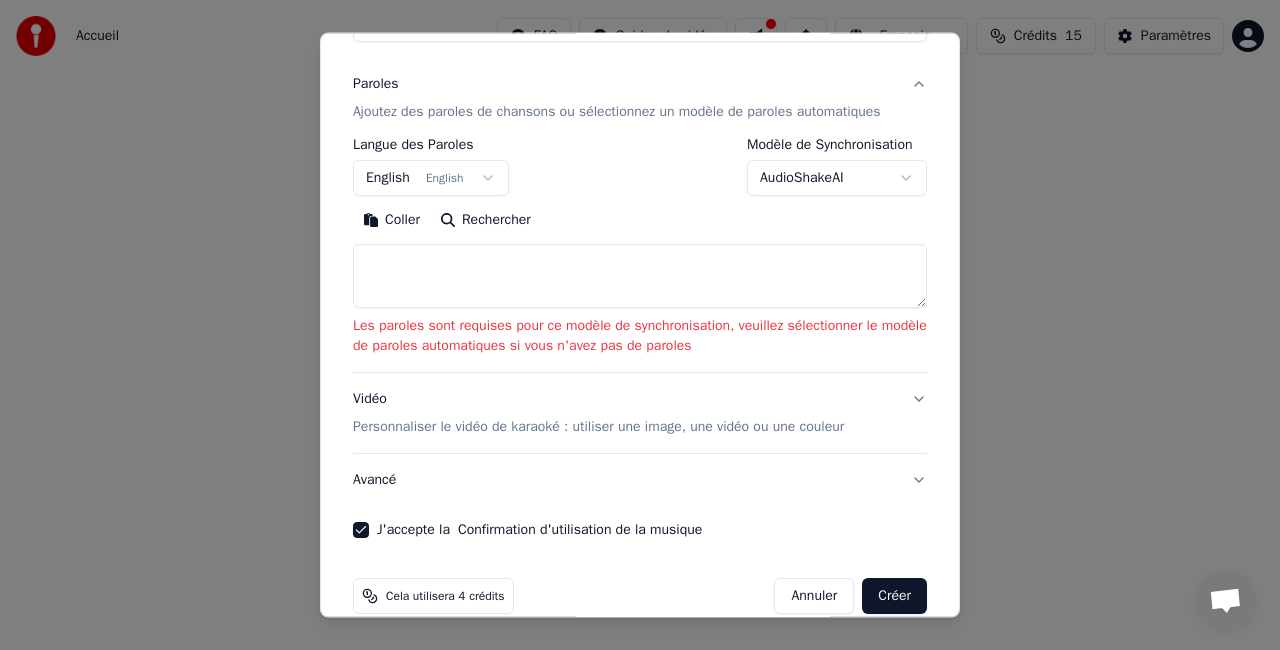 select 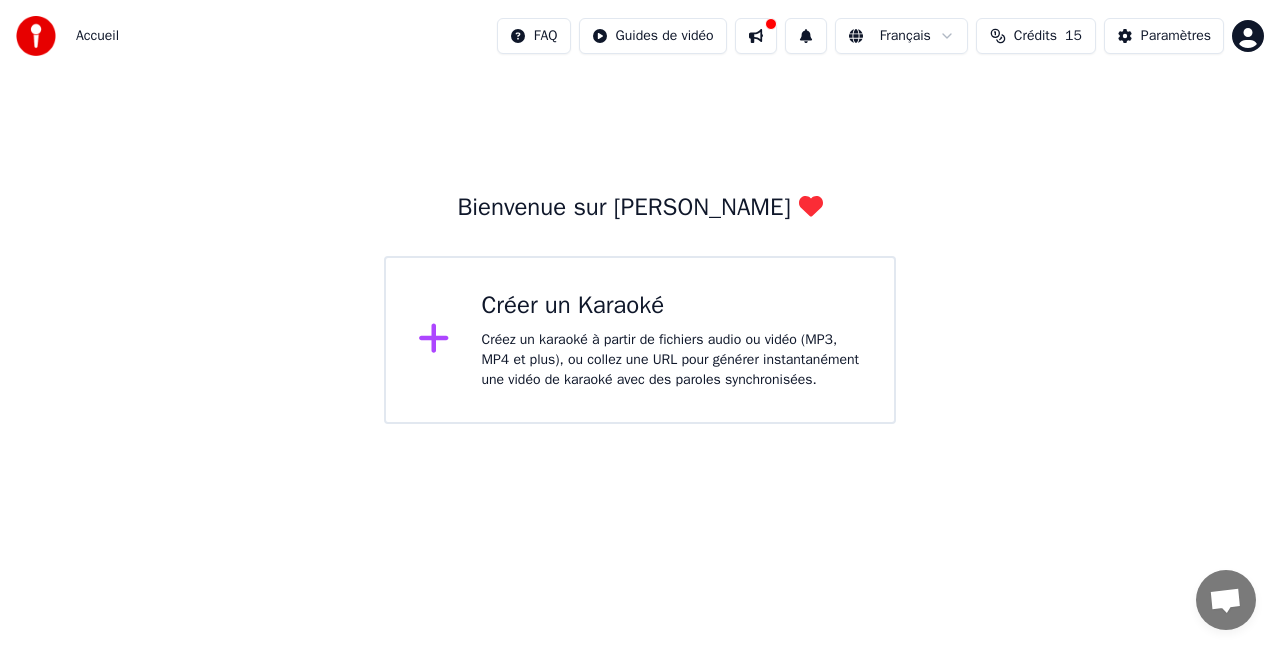 click on "Créez un karaoké à partir de fichiers audio ou vidéo (MP3, MP4 et plus), ou collez une URL pour générer instantanément une vidéo de karaoké avec des paroles synchronisées." at bounding box center (672, 360) 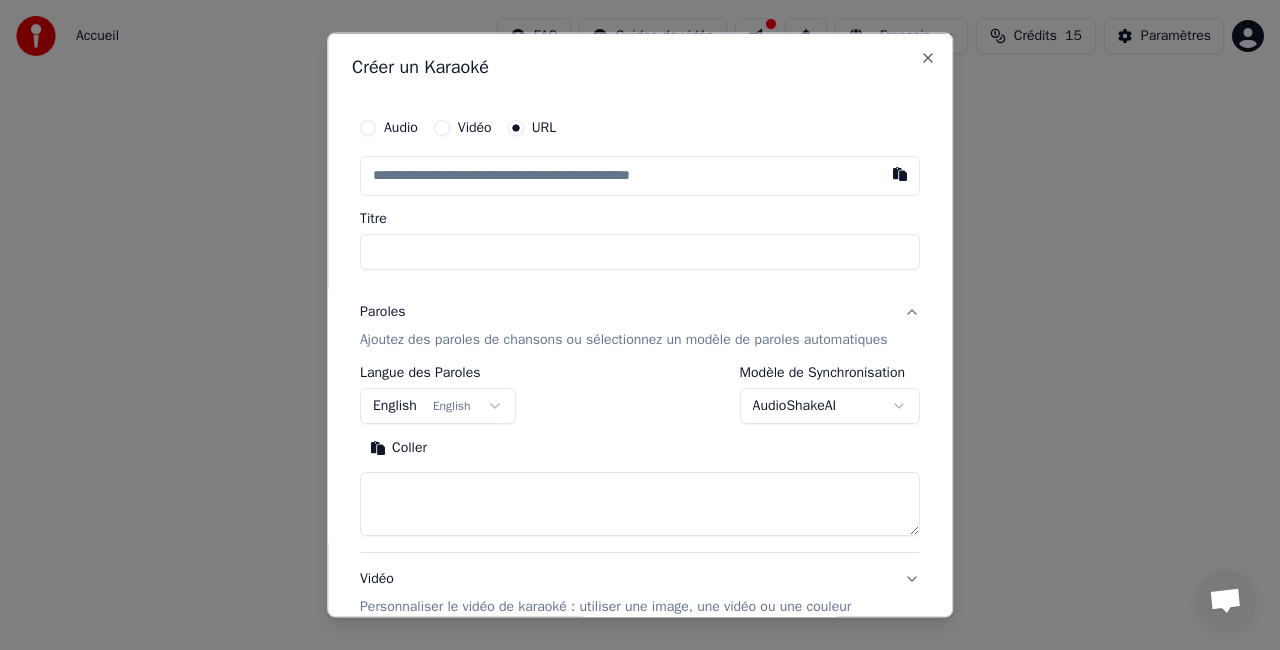 type on "*" 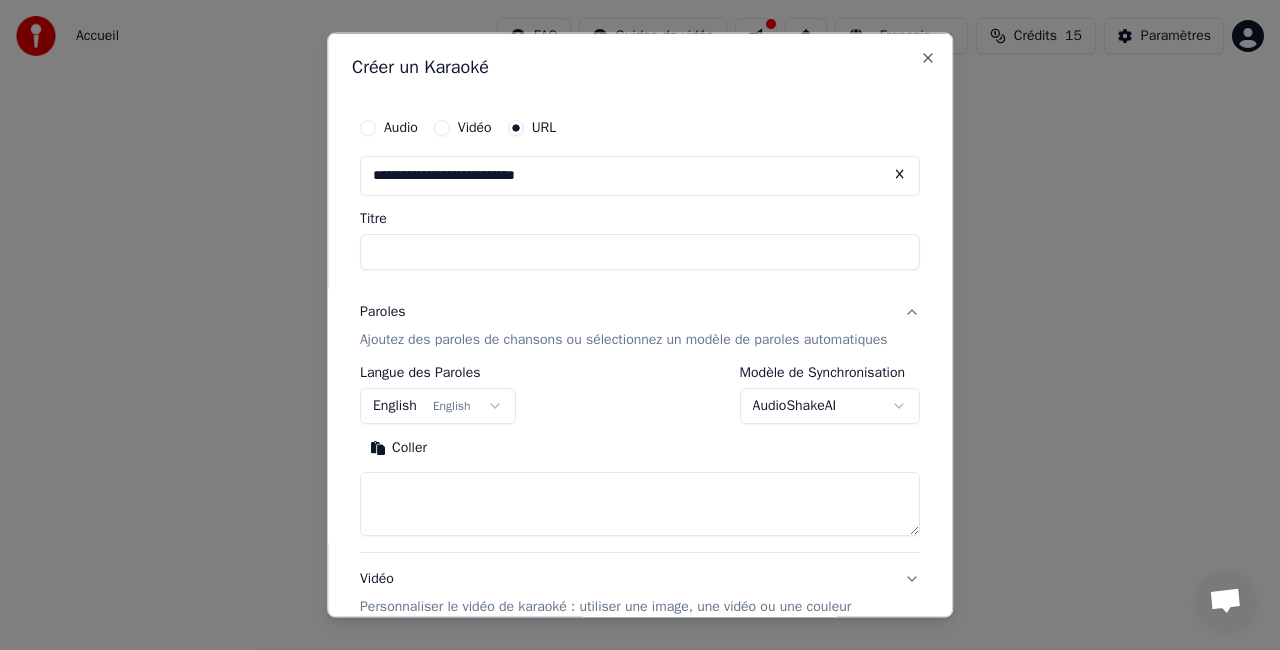 click on "Paroles Ajoutez des paroles de chansons ou sélectionnez un modèle de paroles automatiques" at bounding box center (640, 326) 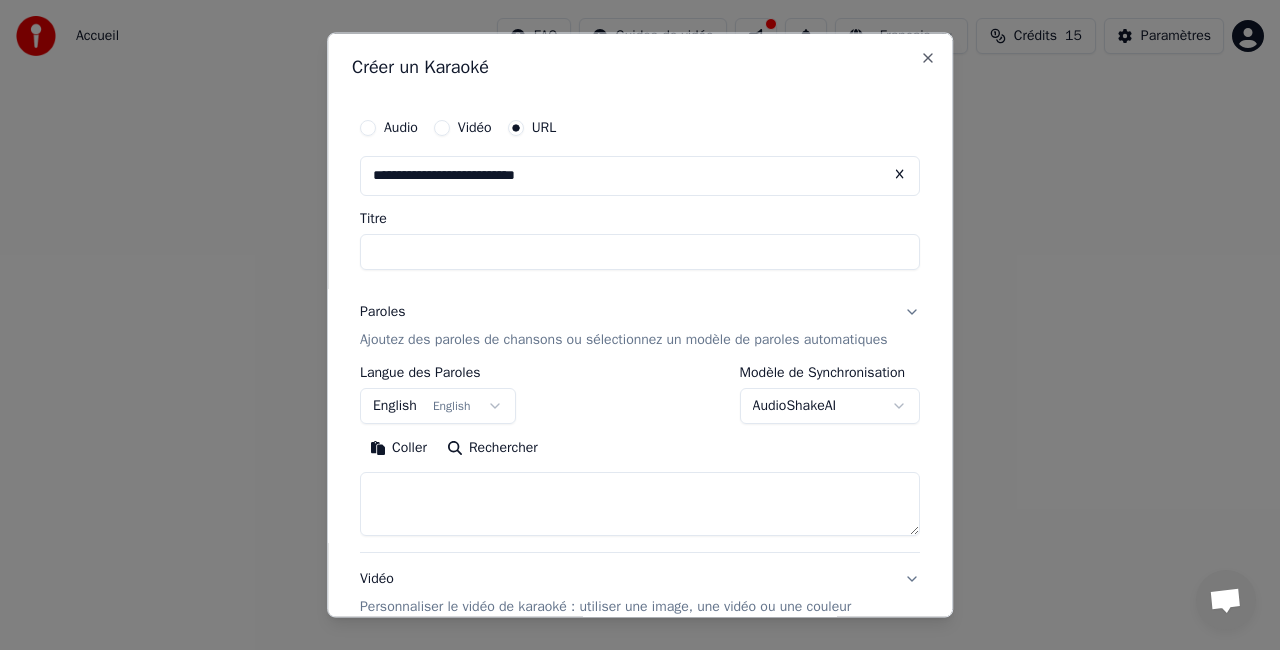 type on "**********" 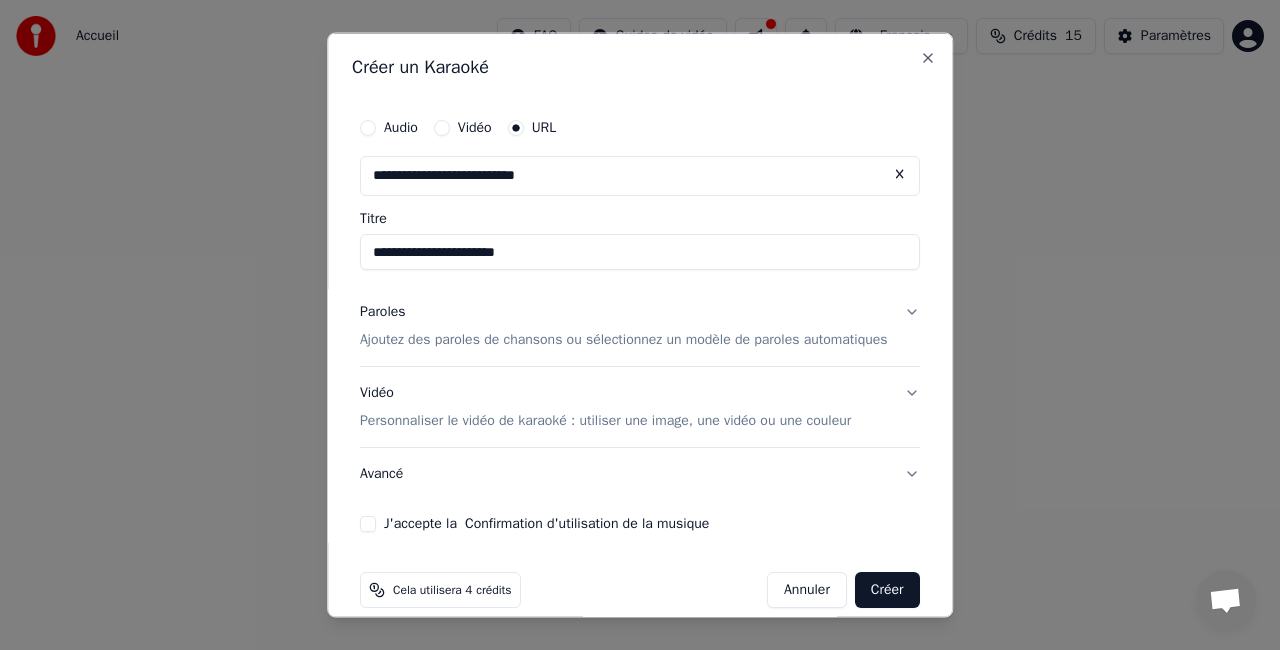 click on "Ajoutez des paroles de chansons ou sélectionnez un modèle de paroles automatiques" at bounding box center (624, 339) 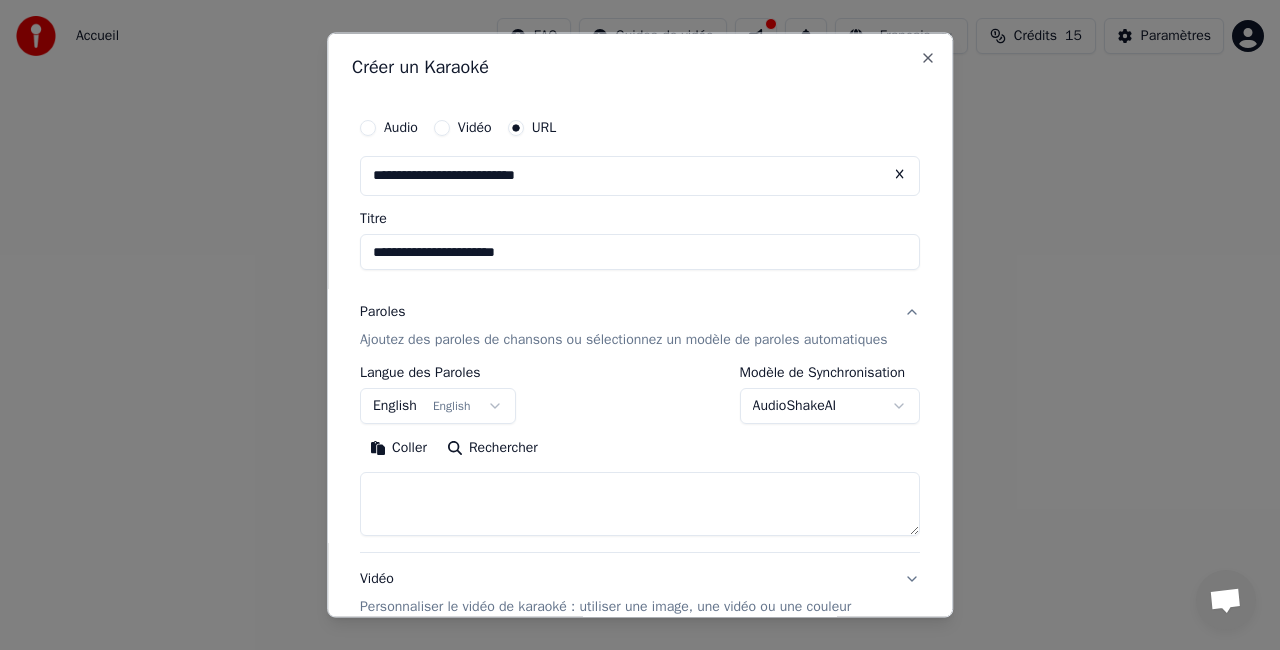 click on "Ajoutez des paroles de chansons ou sélectionnez un modèle de paroles automatiques" at bounding box center [624, 339] 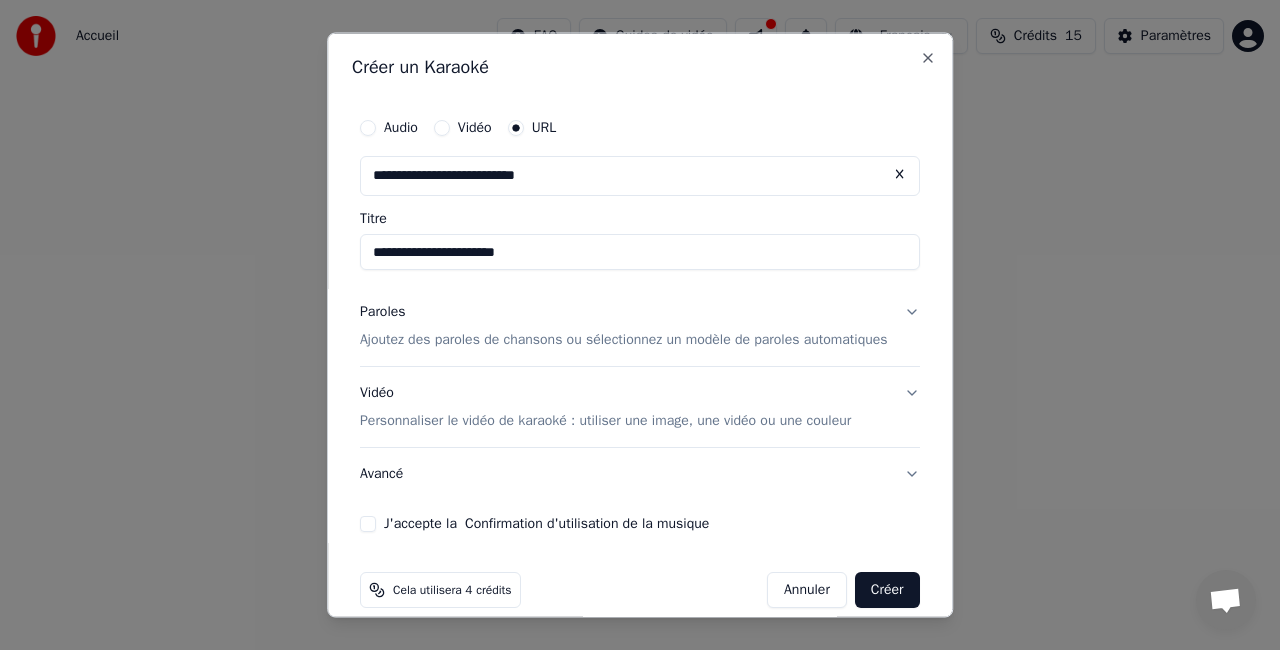 click on "Créer" at bounding box center [887, 589] 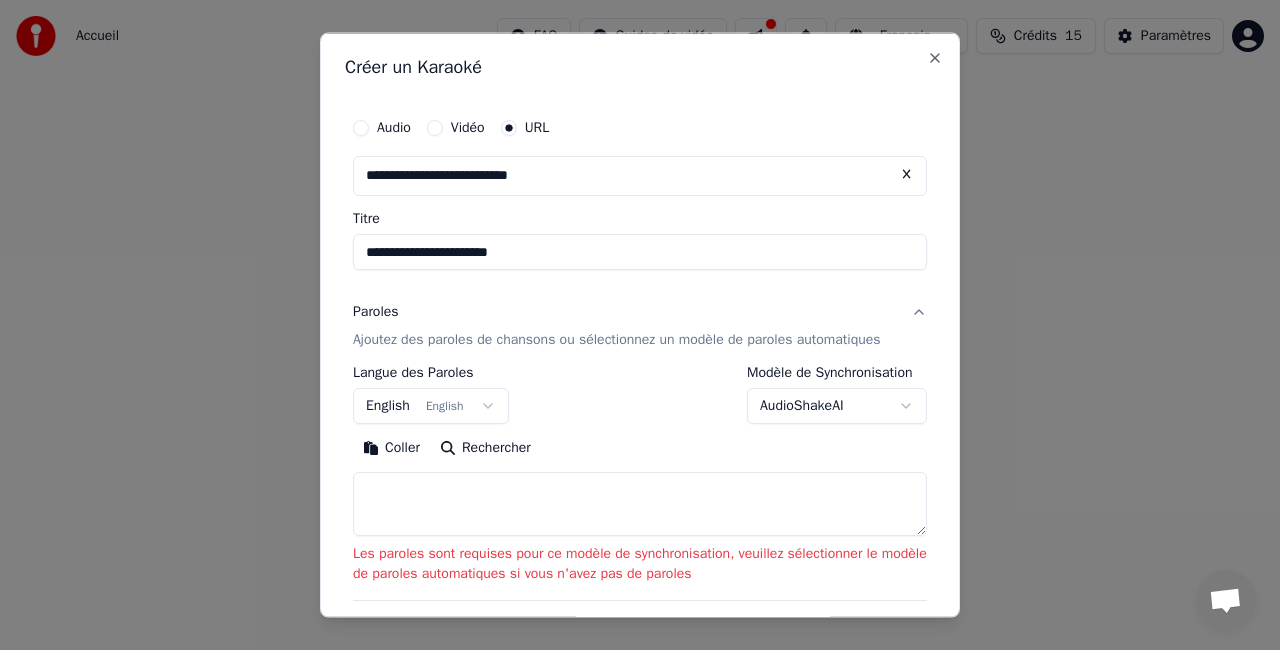click at bounding box center (640, 503) 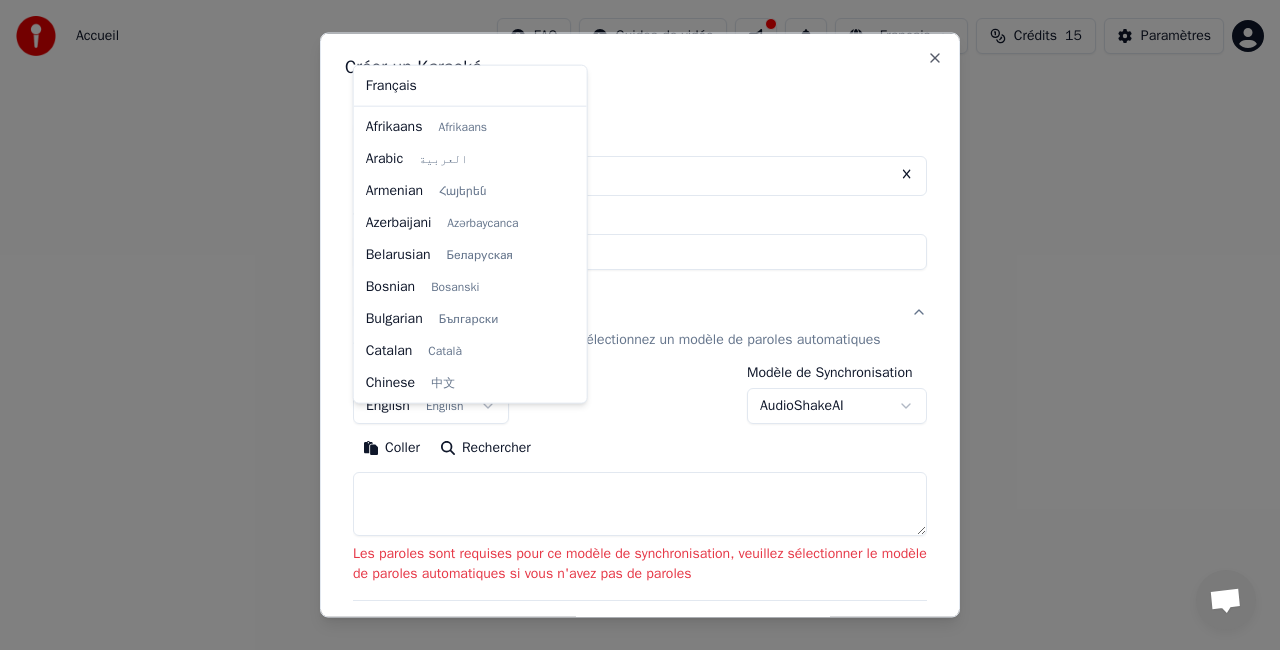 scroll, scrollTop: 160, scrollLeft: 0, axis: vertical 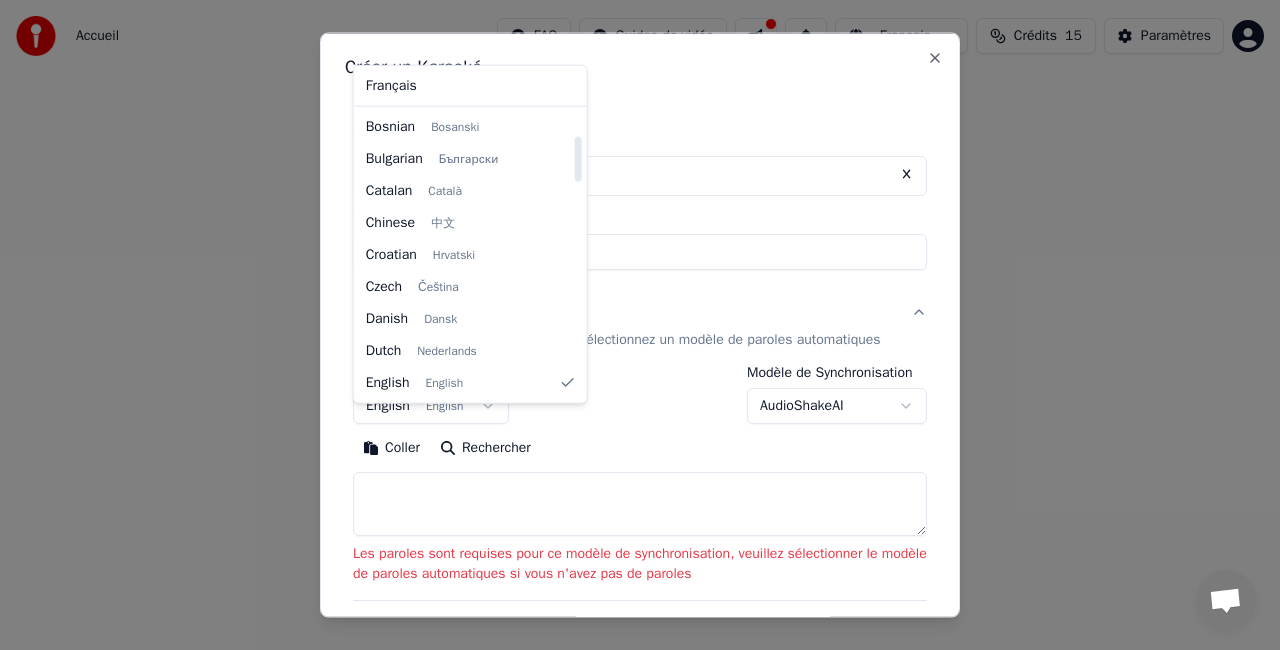 select on "**" 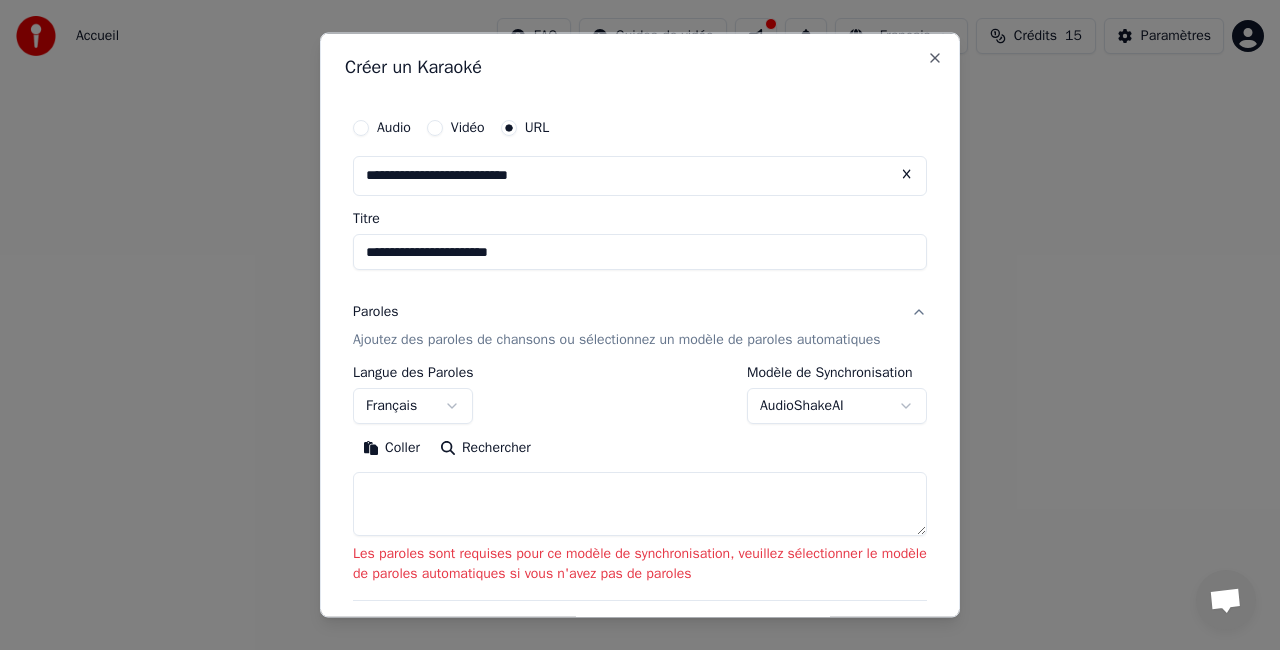 click at bounding box center (640, 503) 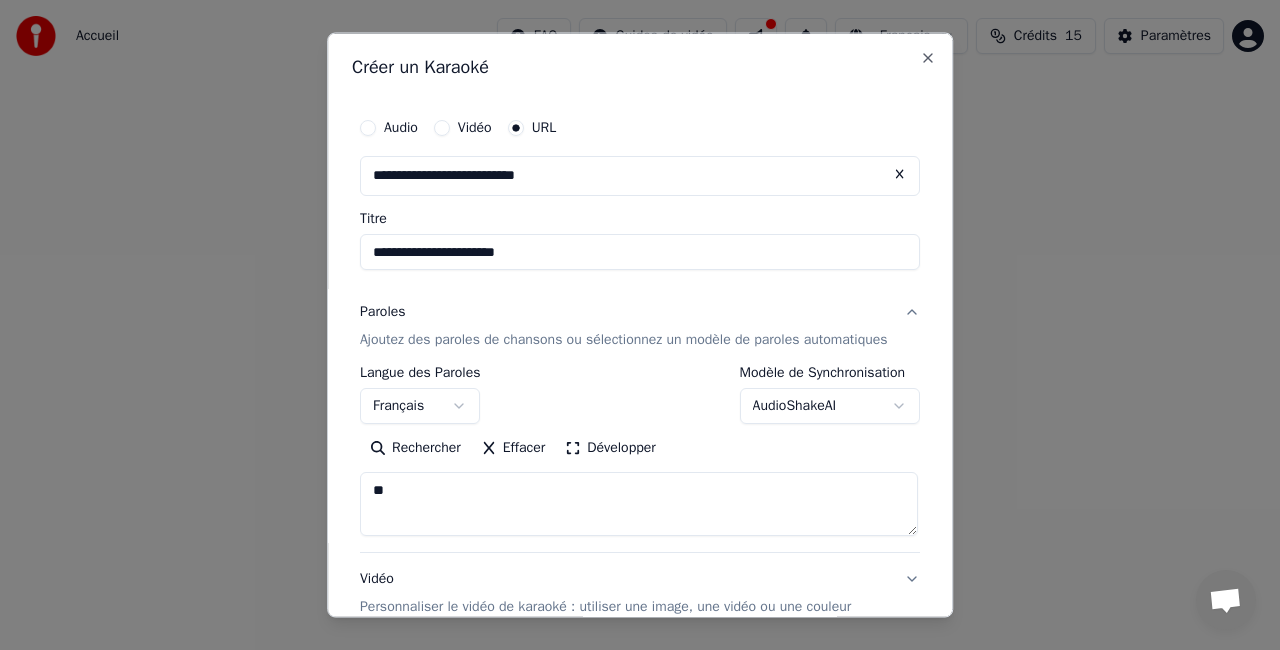 type on "*" 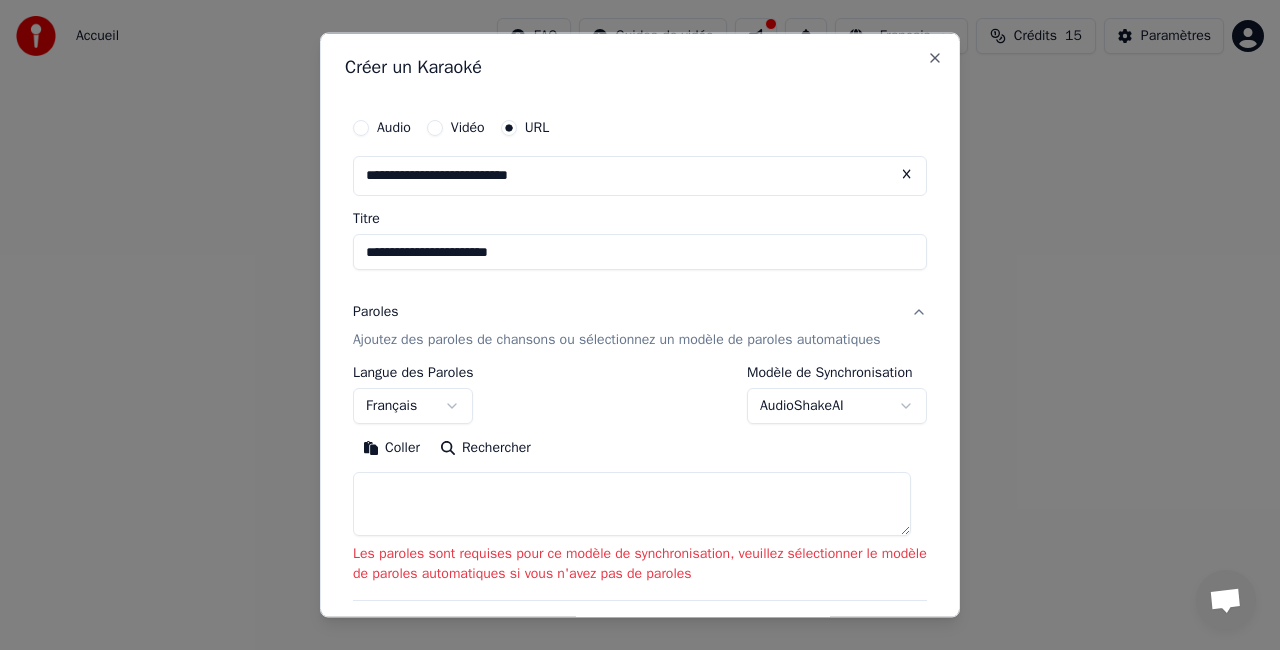 type on "*" 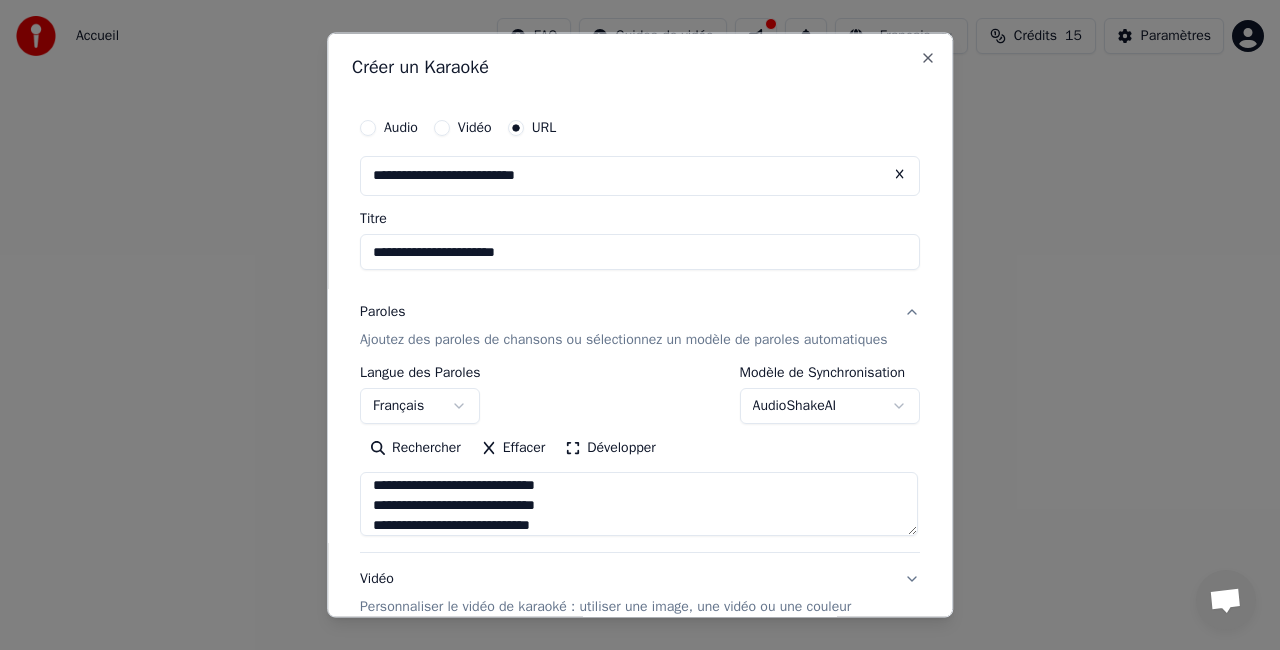 scroll, scrollTop: 690, scrollLeft: 0, axis: vertical 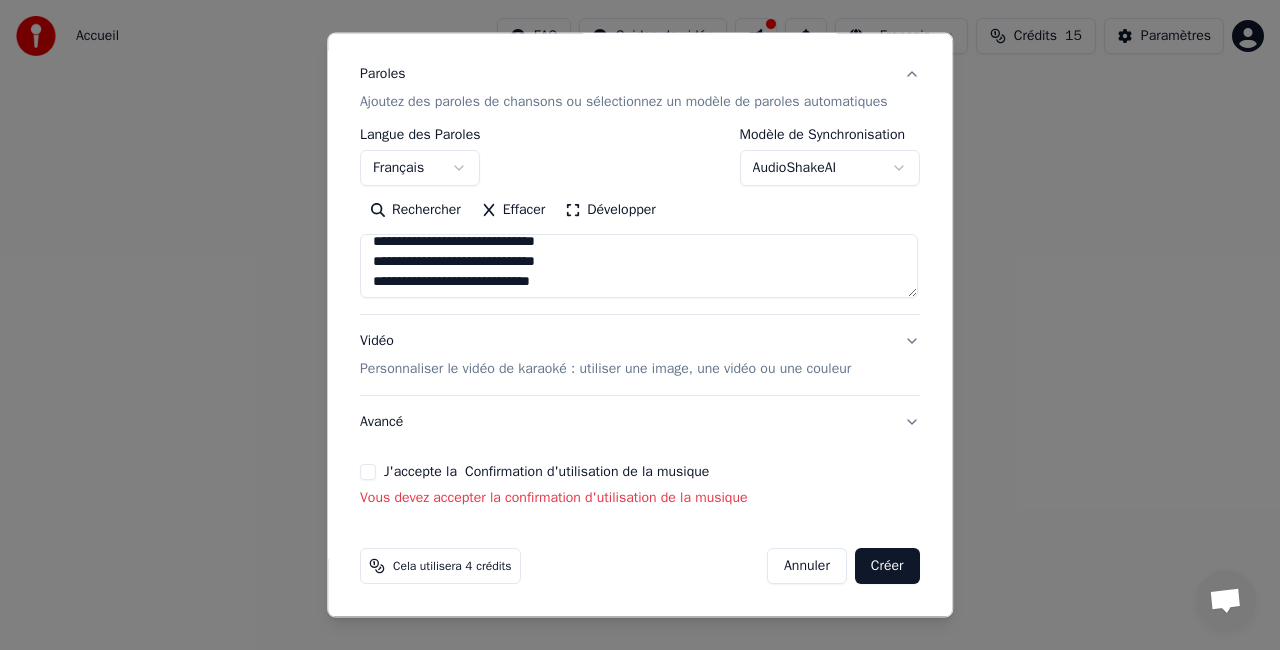 type on "**********" 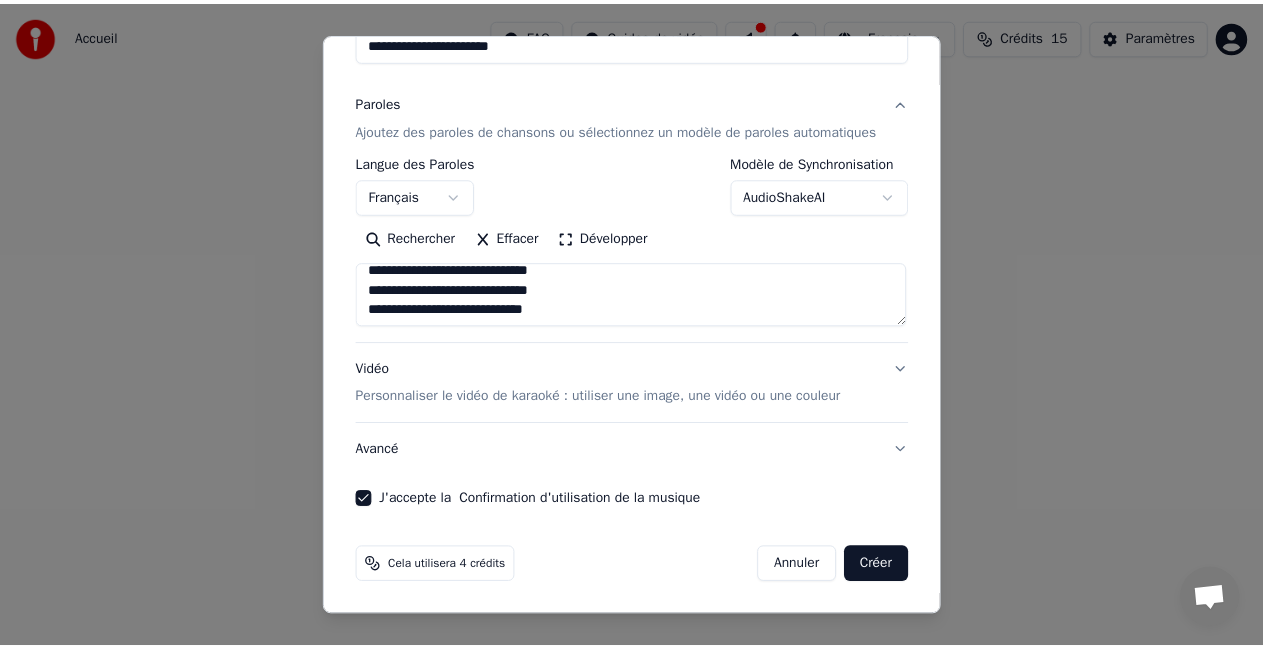 scroll, scrollTop: 227, scrollLeft: 0, axis: vertical 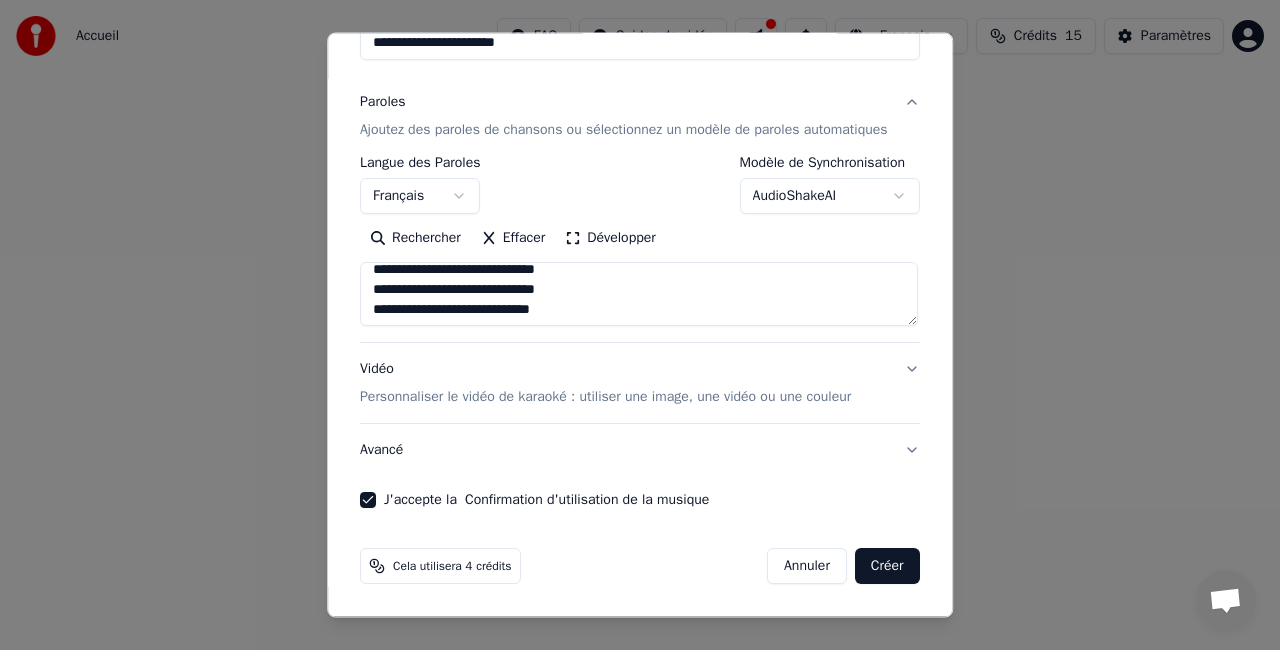 click on "Créer" at bounding box center (887, 566) 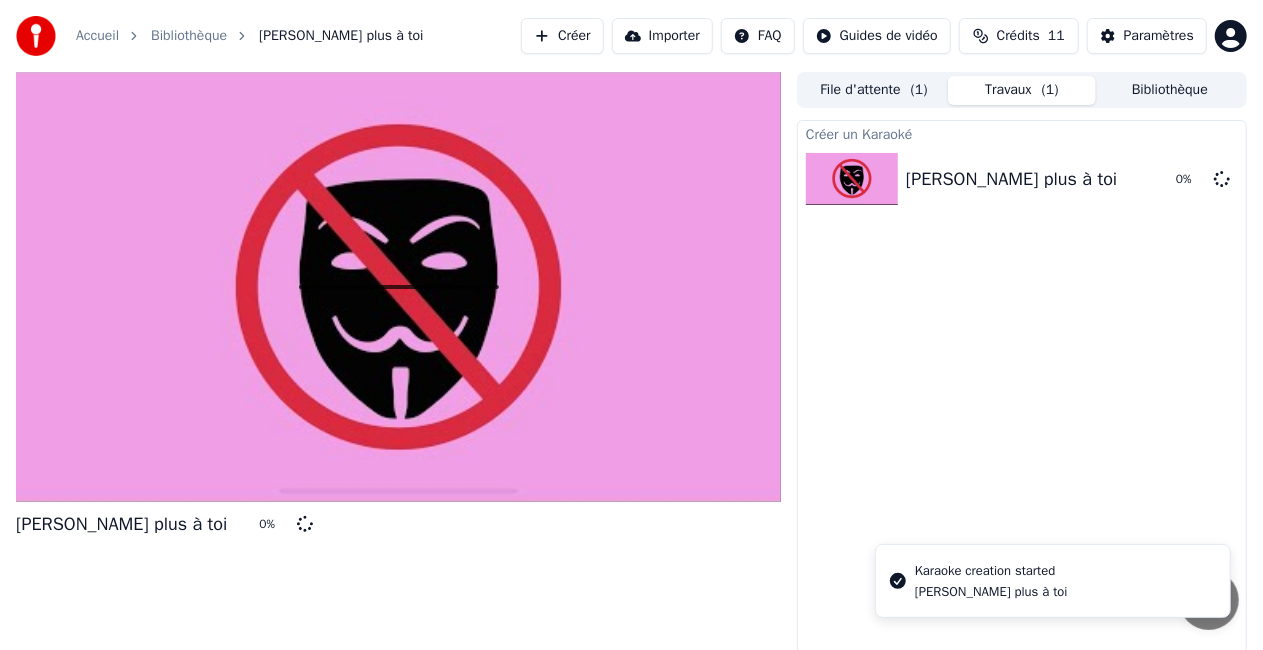 click at bounding box center (398, 287) 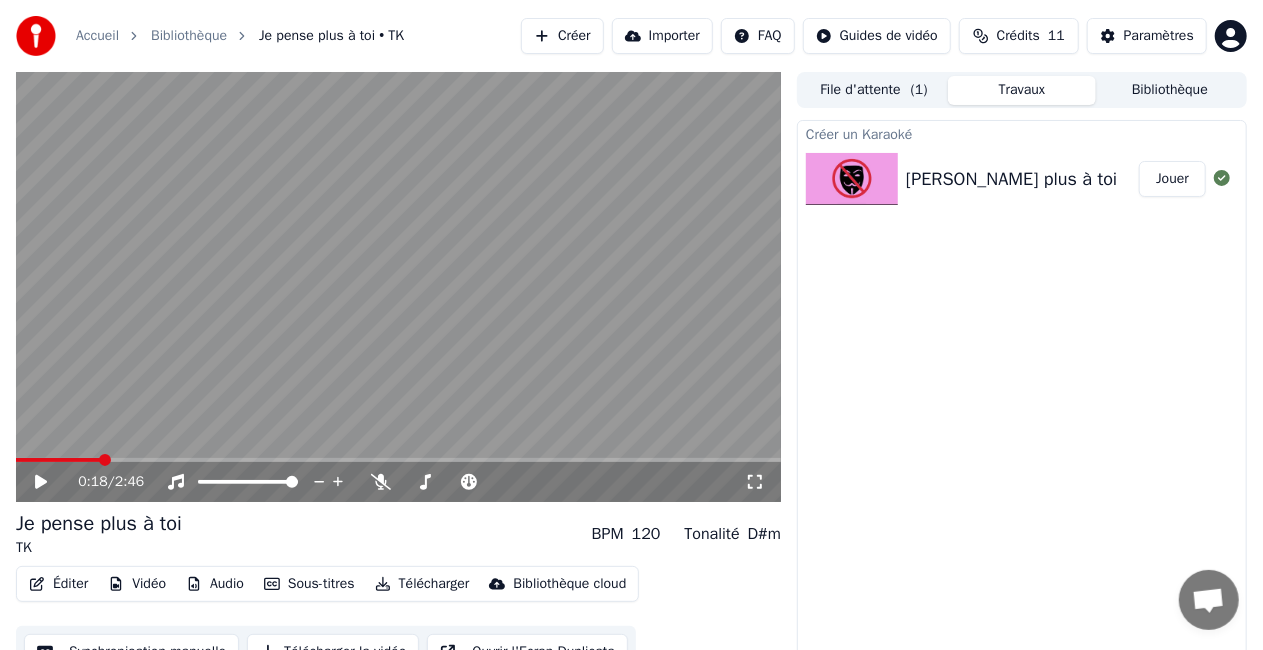 scroll, scrollTop: 28, scrollLeft: 0, axis: vertical 